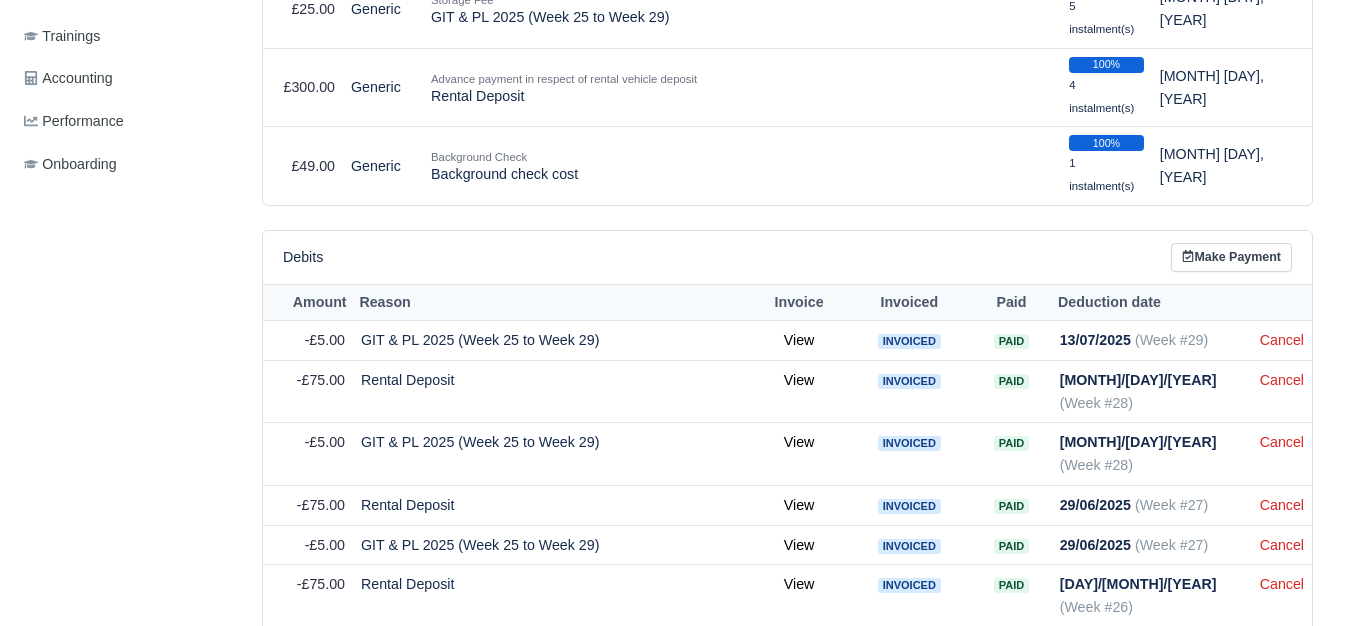 scroll, scrollTop: 573, scrollLeft: 0, axis: vertical 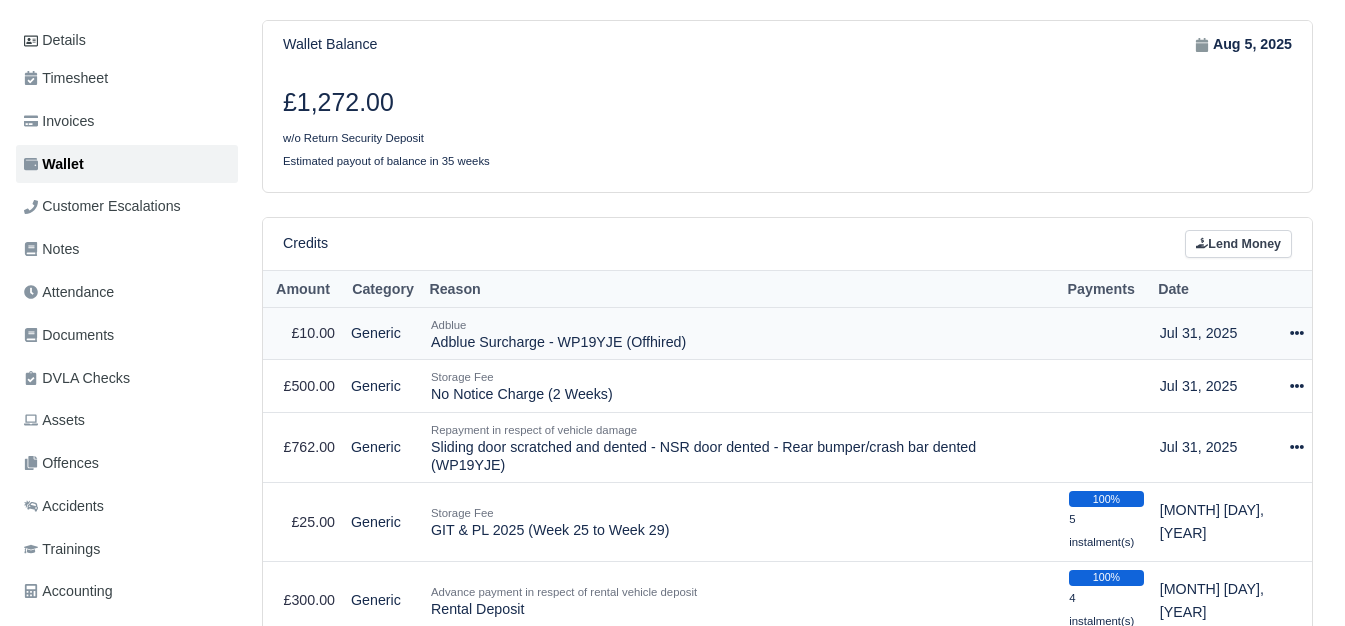 click 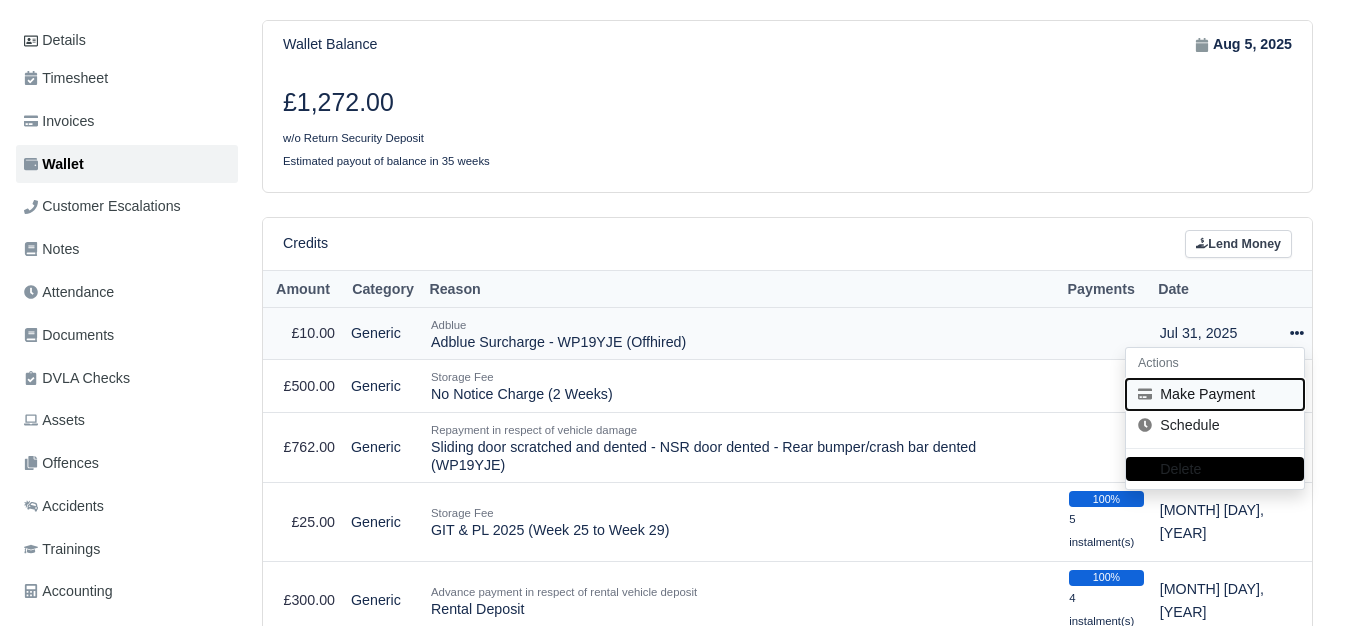 click on "Make Payment" at bounding box center (1215, 394) 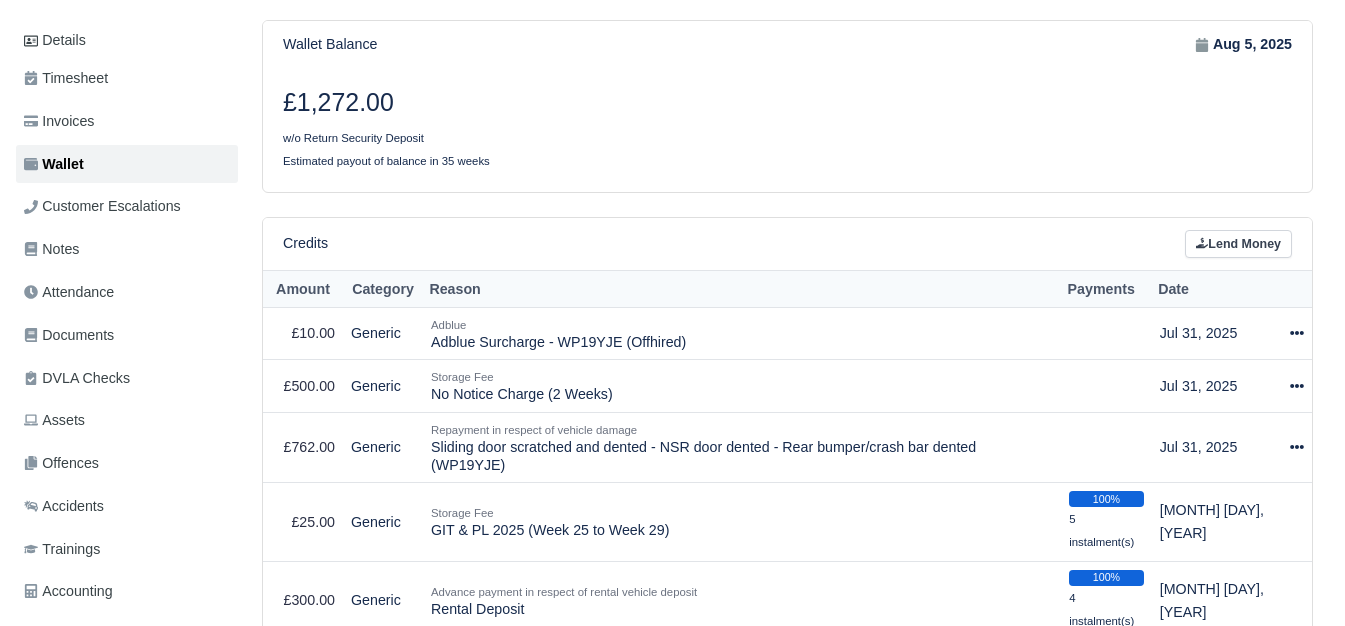 select on "5969" 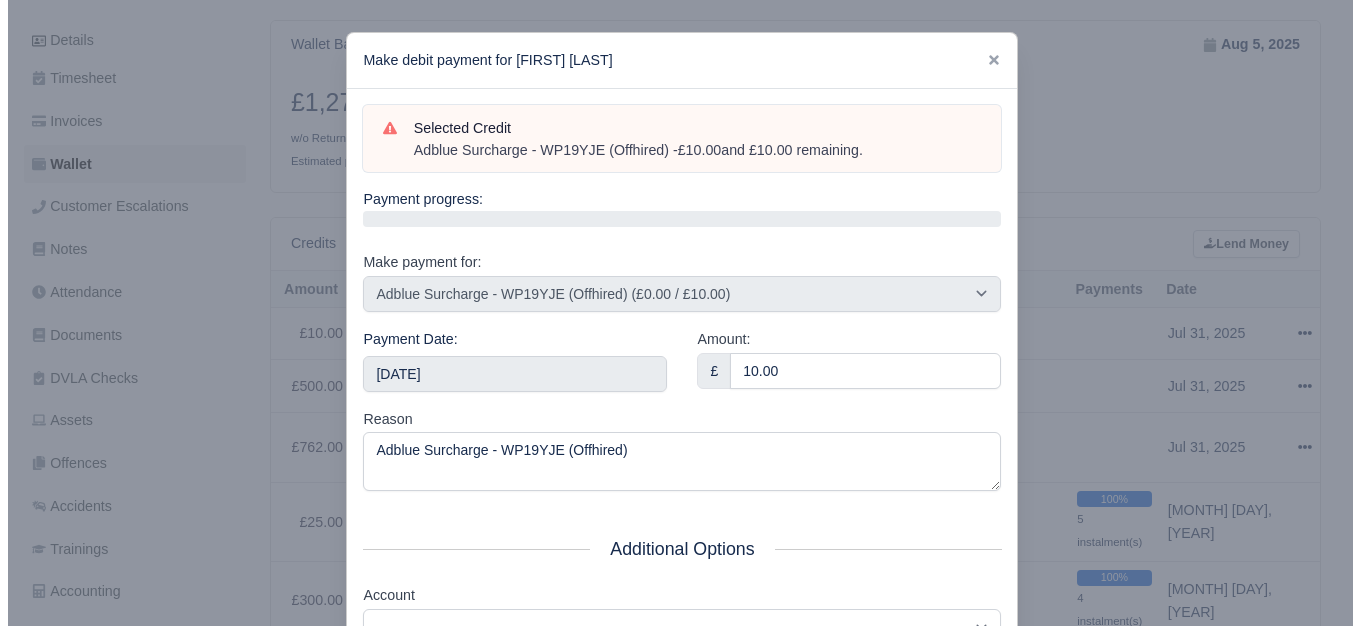 scroll, scrollTop: 261, scrollLeft: 0, axis: vertical 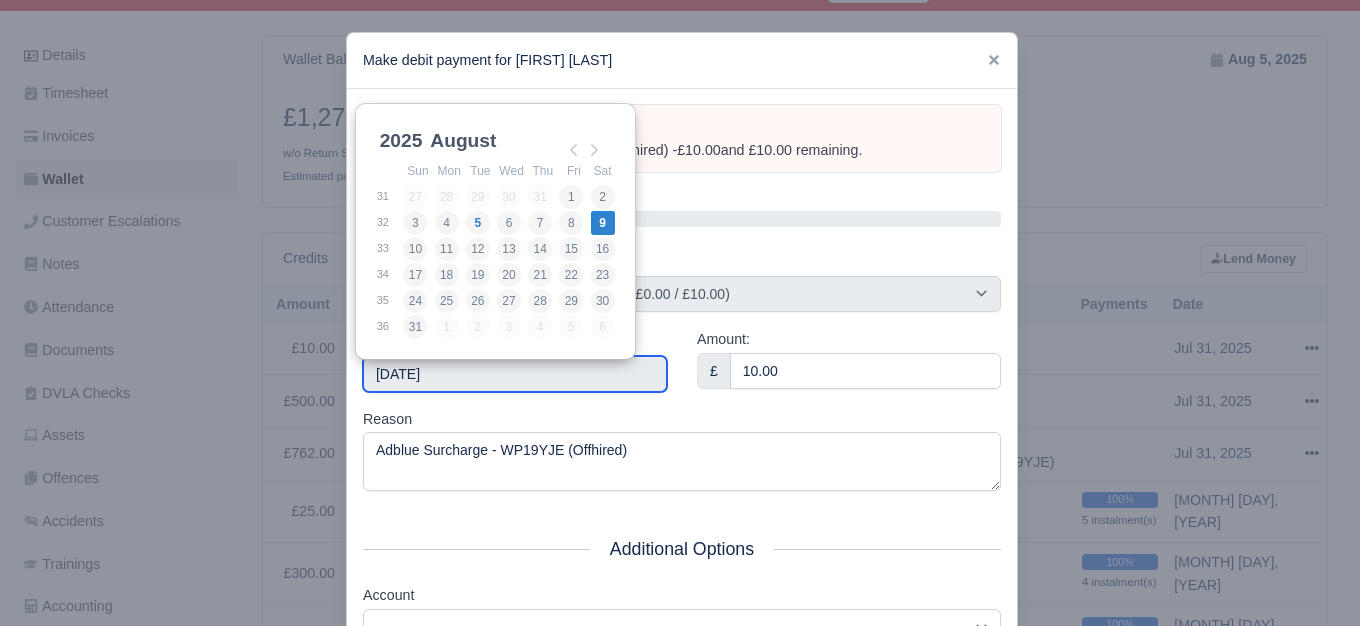 click on "2025-08-09" at bounding box center (515, 374) 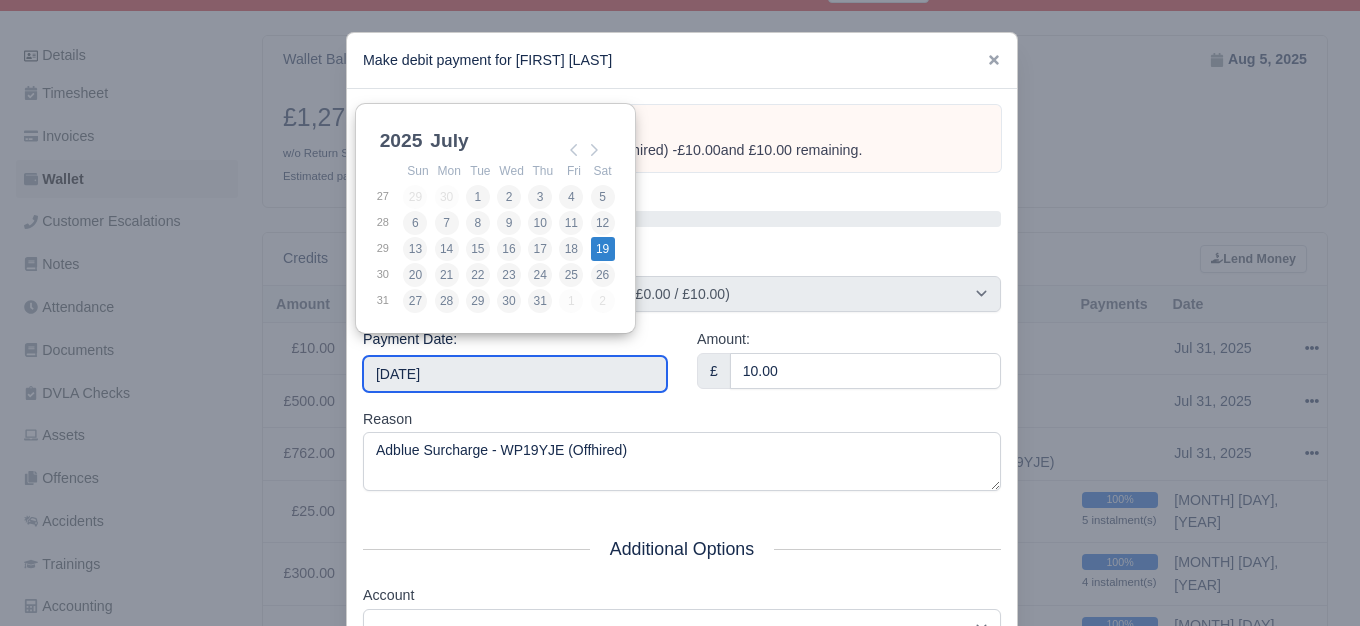type on "2025-07-19" 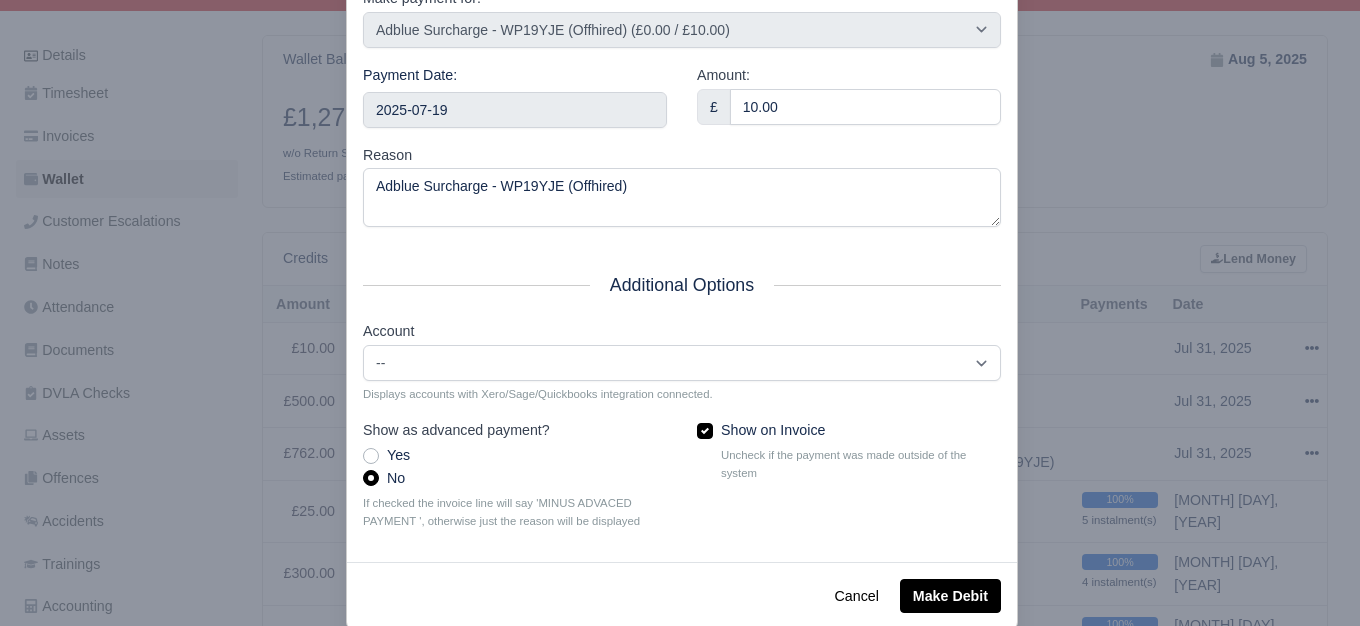 scroll, scrollTop: 302, scrollLeft: 0, axis: vertical 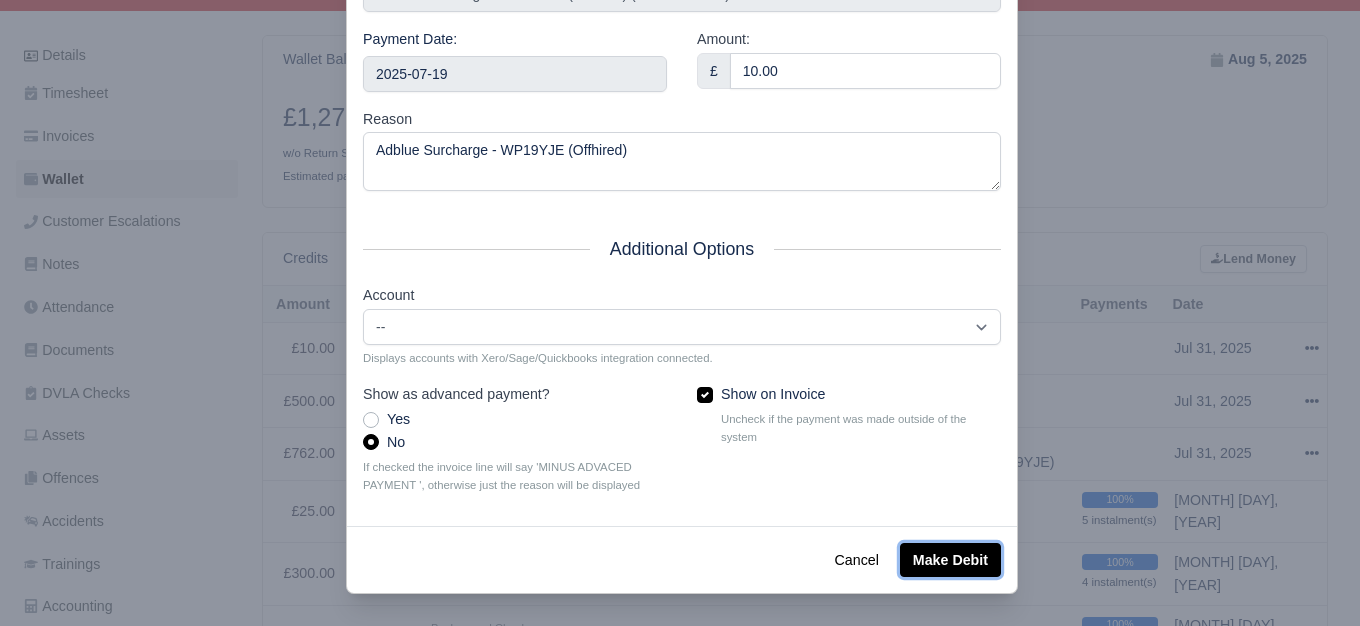 click on "Make Debit" at bounding box center [950, 560] 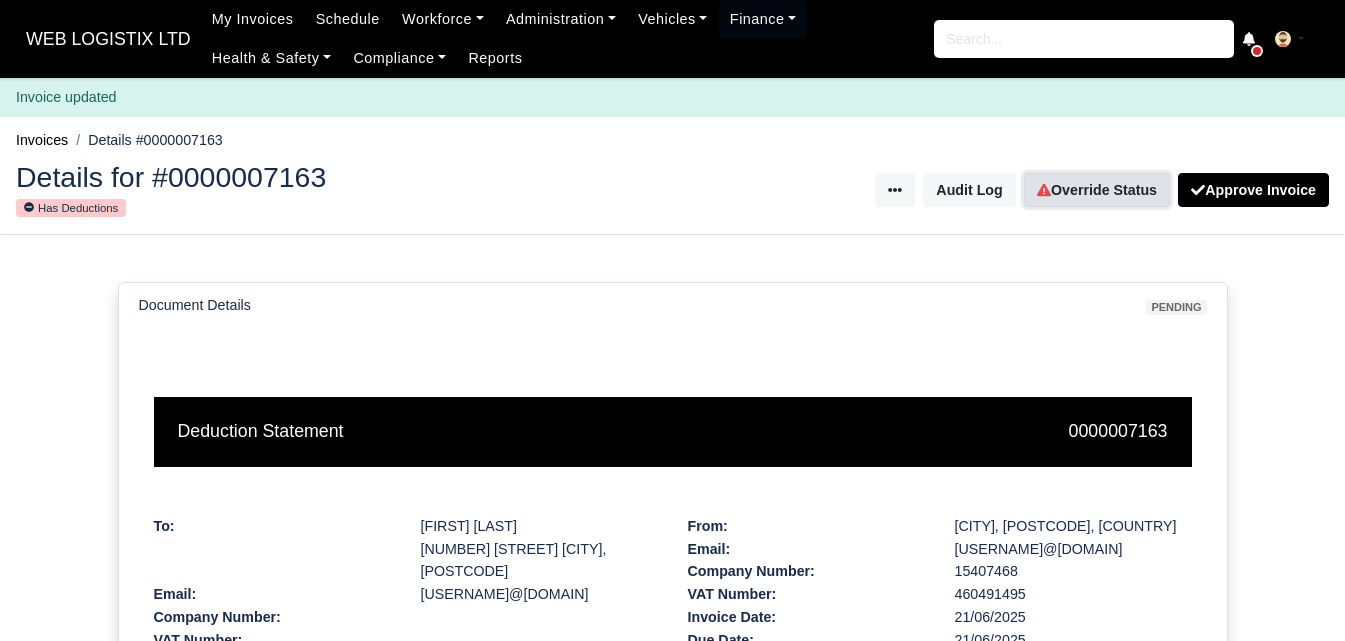 click 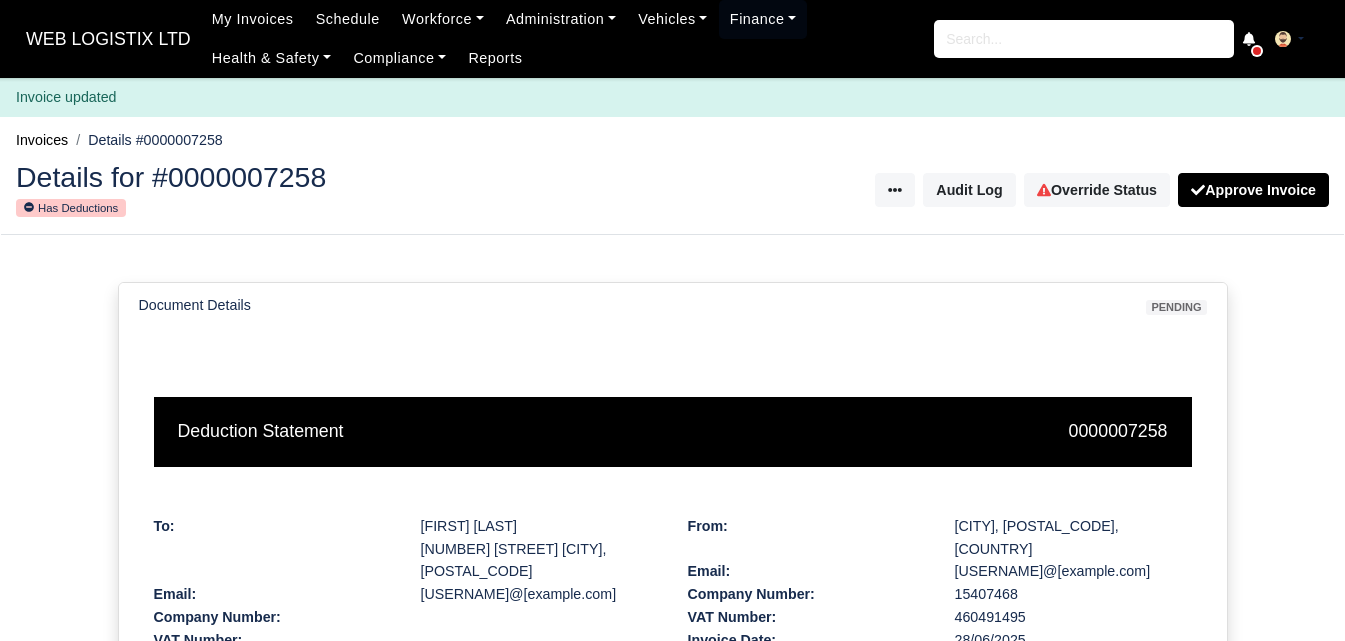 scroll, scrollTop: 0, scrollLeft: 0, axis: both 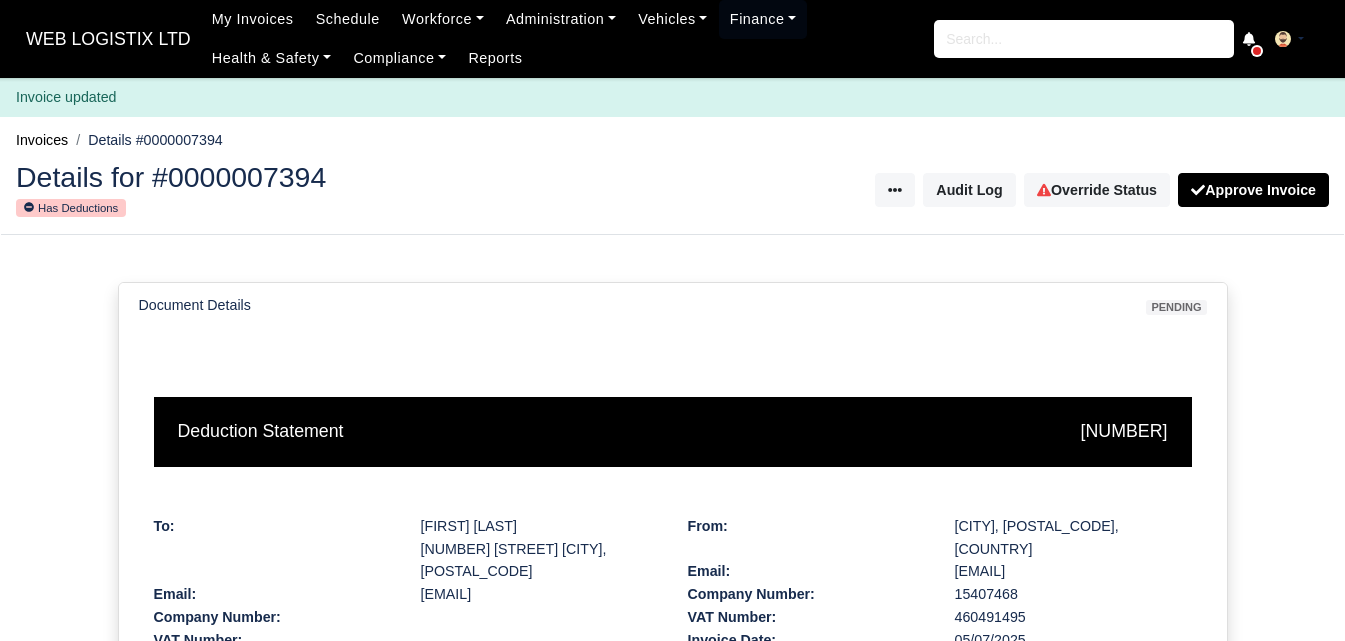 click on "Override Status" at bounding box center [1097, 190] 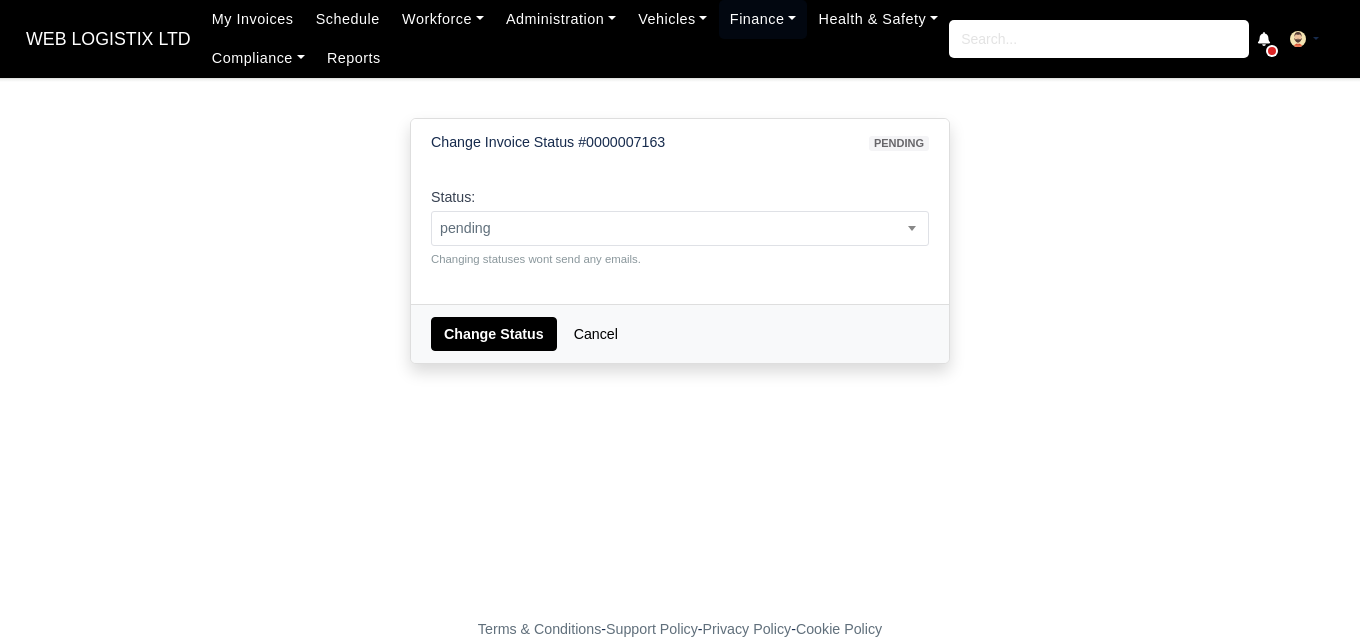 scroll, scrollTop: 0, scrollLeft: 0, axis: both 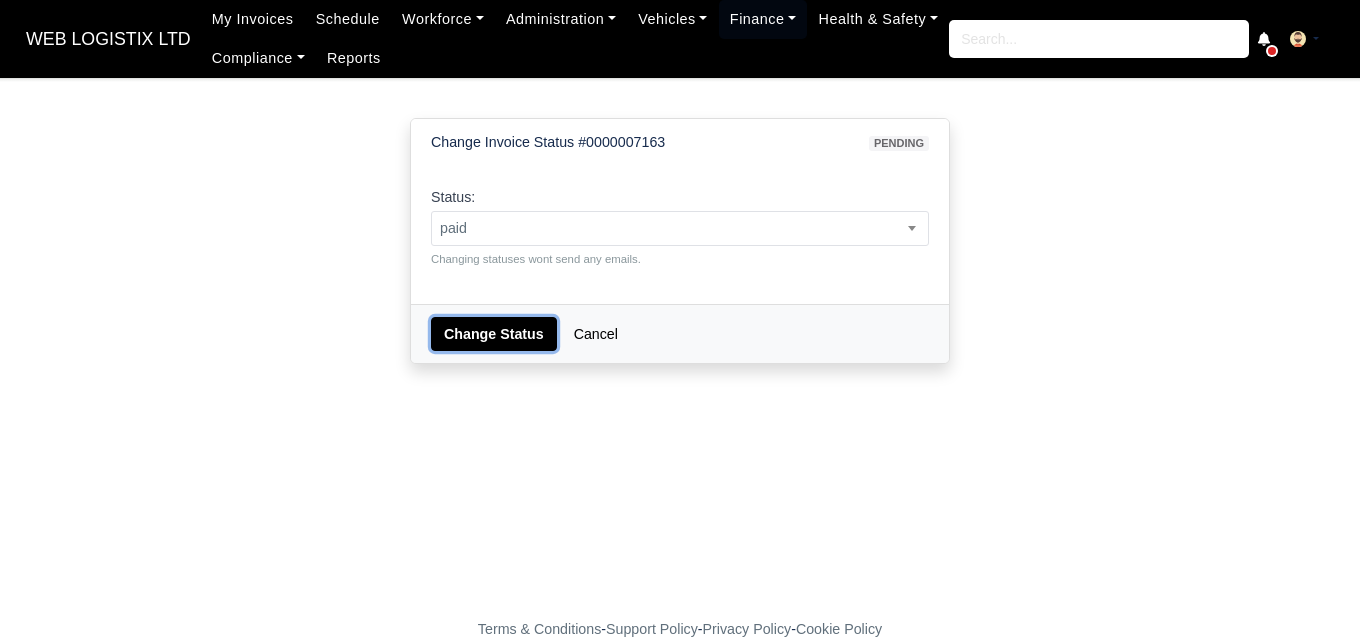 click on "Change Status" at bounding box center [494, 334] 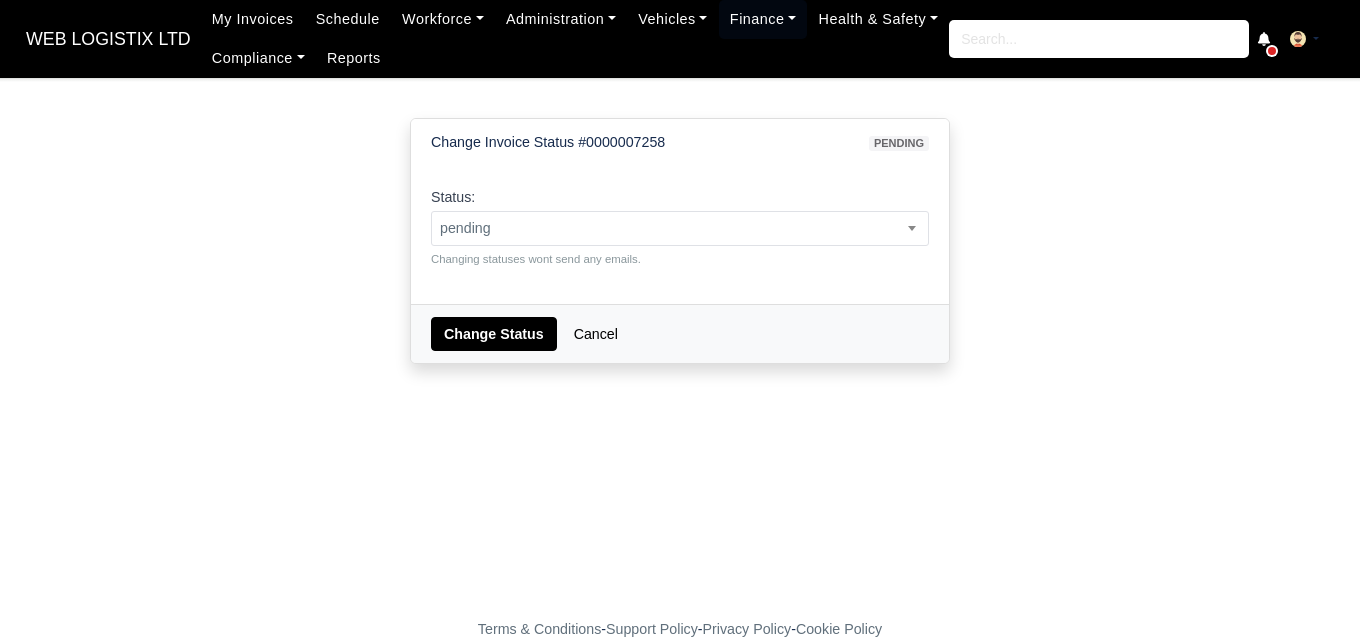 scroll, scrollTop: 0, scrollLeft: 0, axis: both 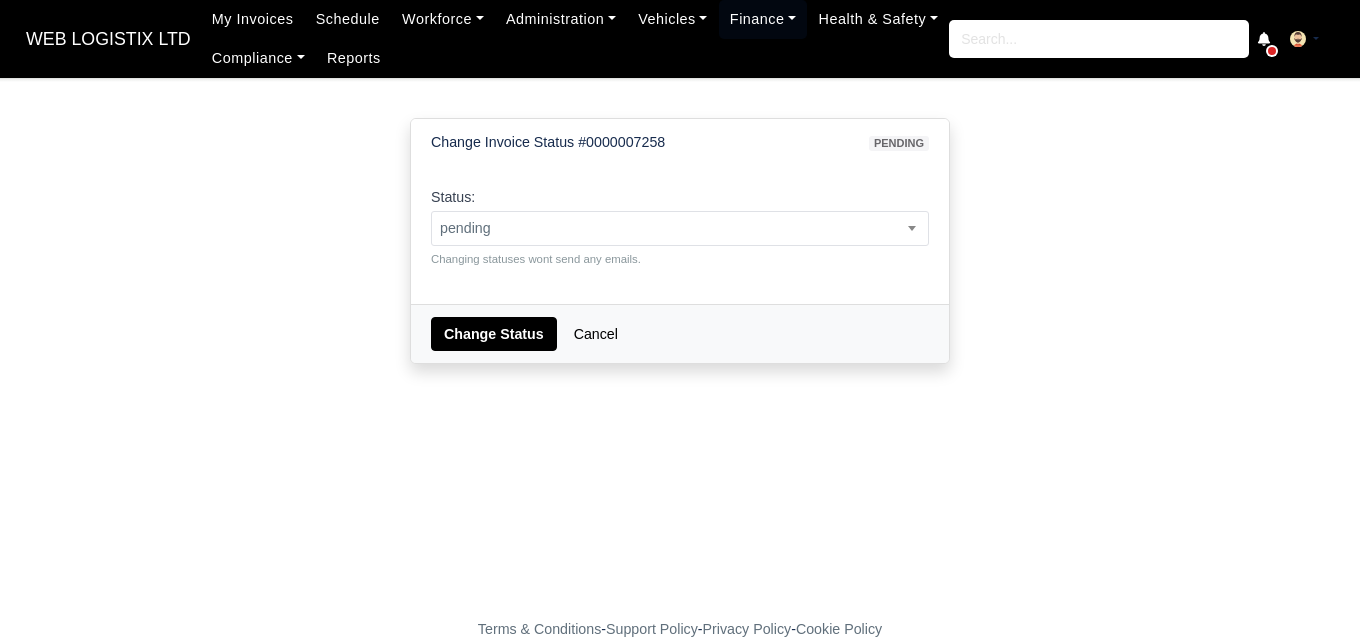 select on "paid" 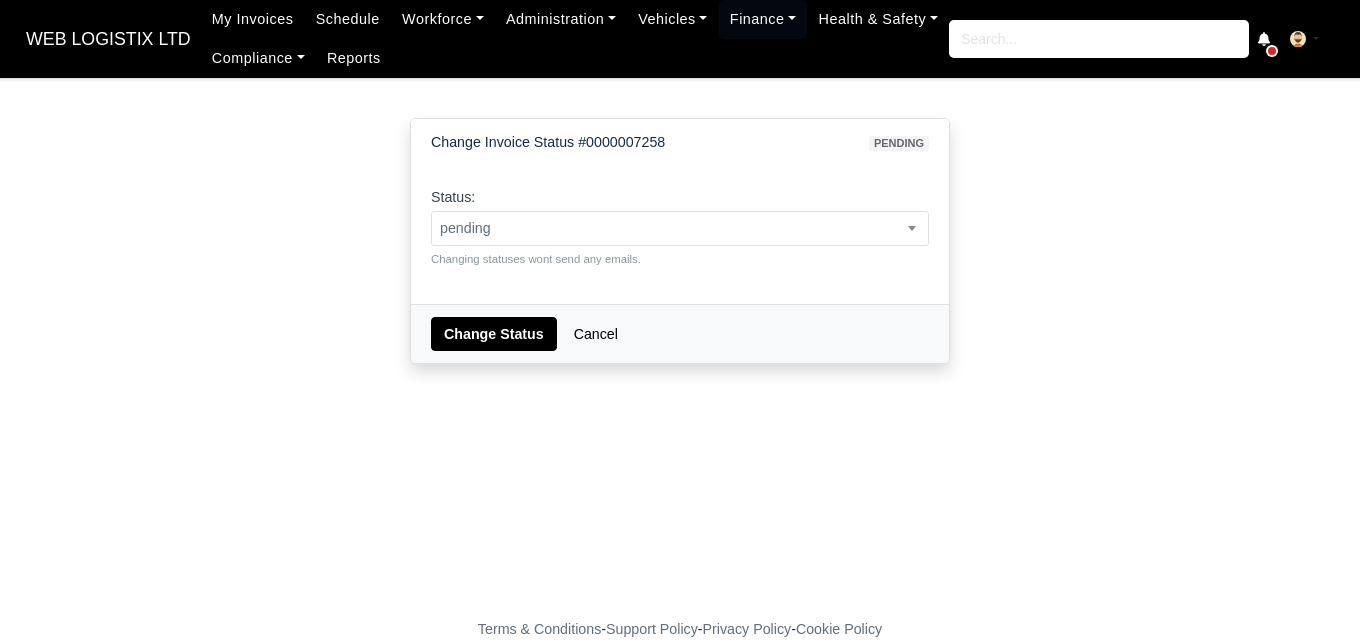 click on "pending
approved
hold
sent
paid
voided
deducted
disputed
transferred" at bounding box center (430, 210) 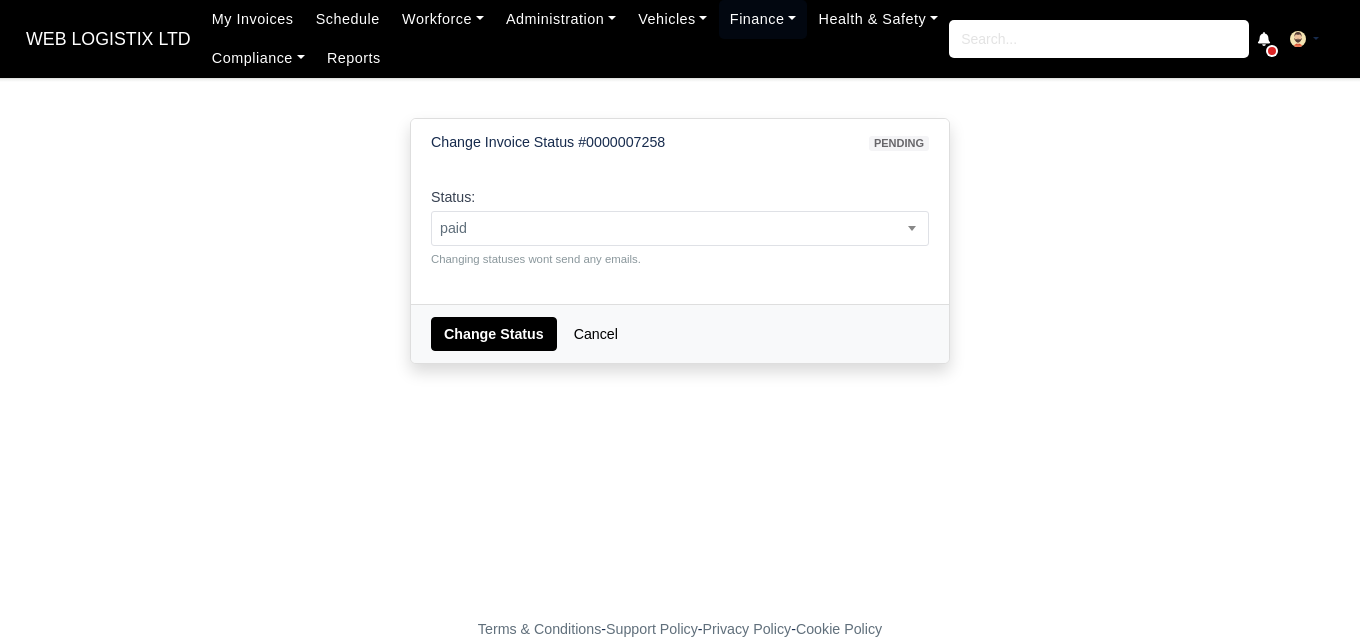 click on "Change Status
Cancel" at bounding box center (680, 333) 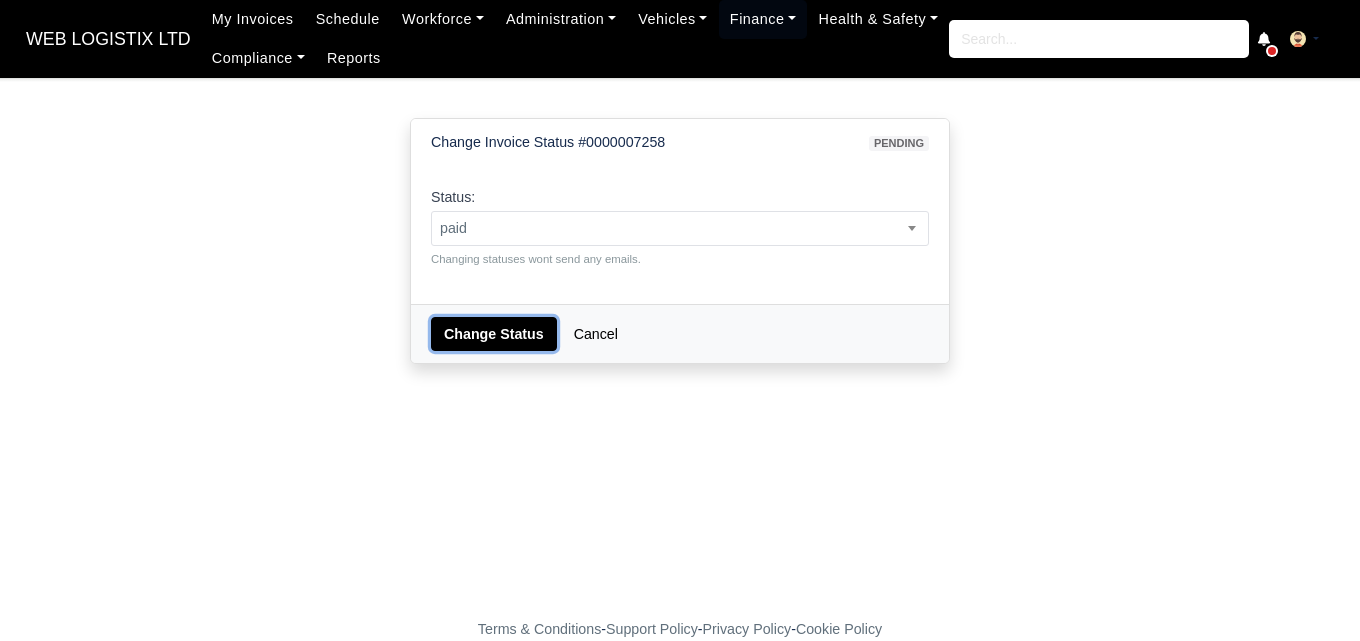 click on "Change Status" at bounding box center [494, 334] 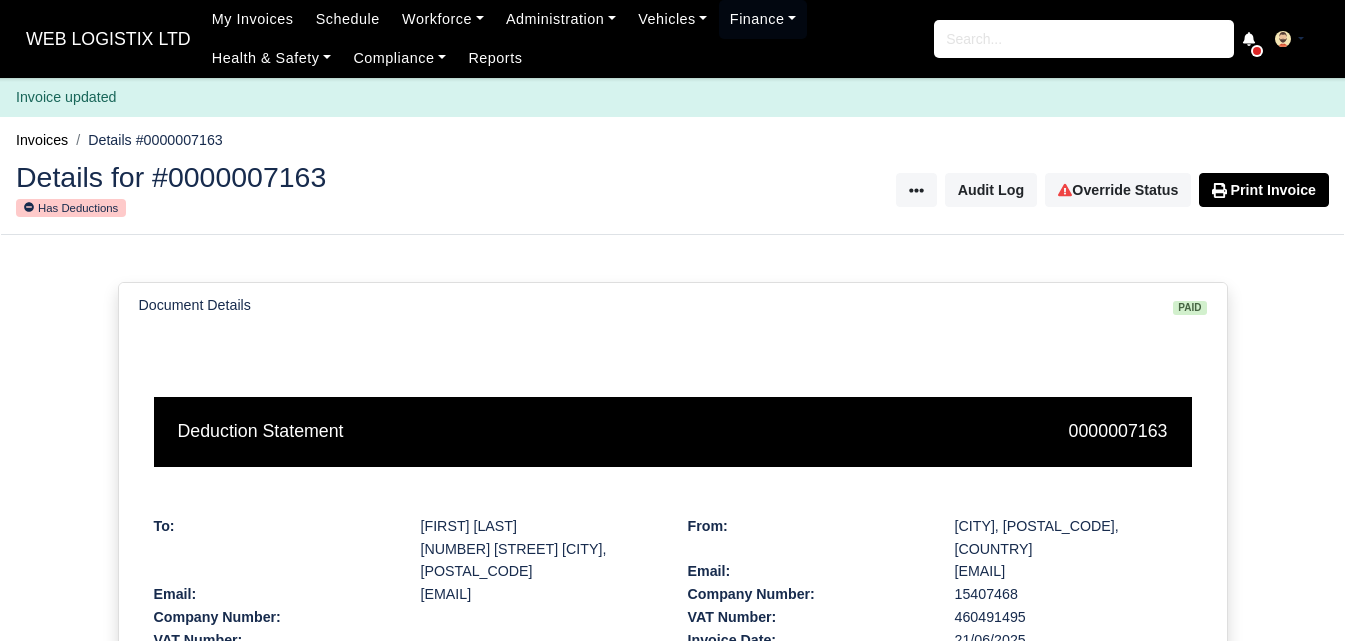 scroll, scrollTop: 0, scrollLeft: 0, axis: both 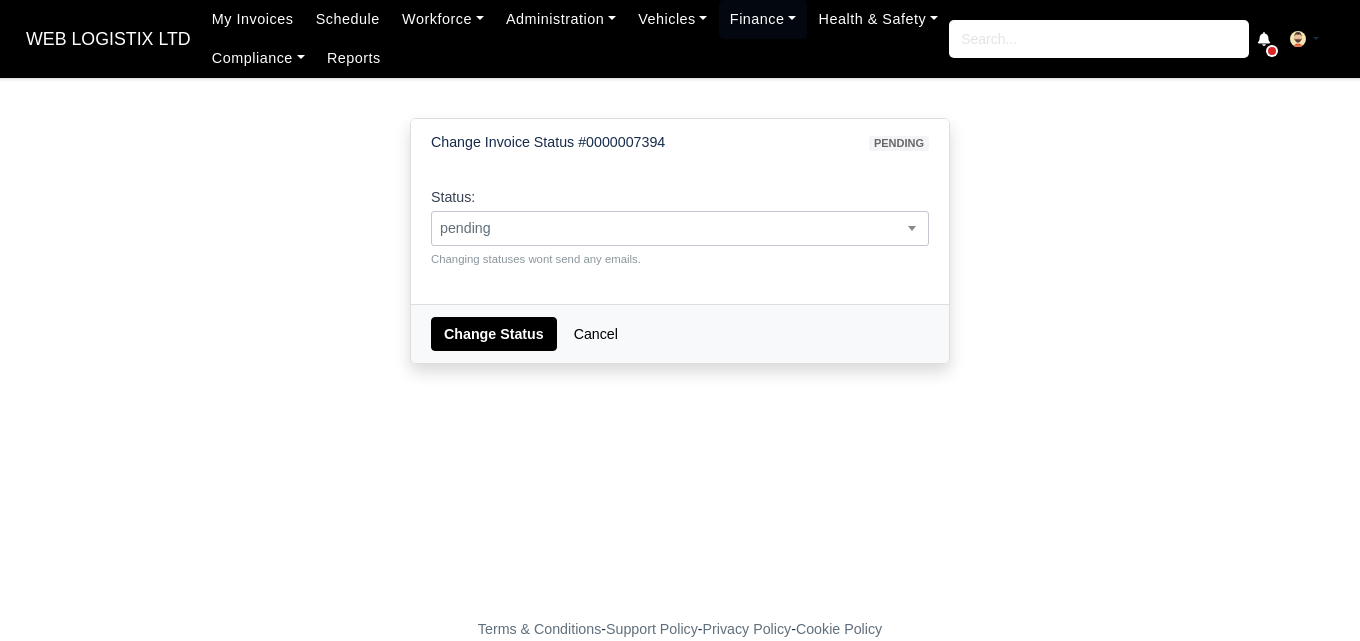 click on "WEB LOGISTIX LTD
My Invoices Schedule Workforce Manpower Expiring Documents Leave Requests Daily Attendance Daily Timesheet Onboardings Feedback Administration Depots Operating Centres Management Schedule Tasks Tasks Metrics Vehicles Fleet Schedule Rental Agreements Today's Inspections Forms Customers Offences Incidents Service Entries Renewal Dates Vehicle Groups Fleet Insurance B2B Contractors Finance Invoices Disputes Payment Types Service Types Assets Credit Instalments Bulk Payment Custom Invoices Health & Safety Vehicle Inspections Support Portal Incidents Compliance Compliance Dashboard E-Sign Documents Communication Center Trainings Reports
×" at bounding box center [680, 320] 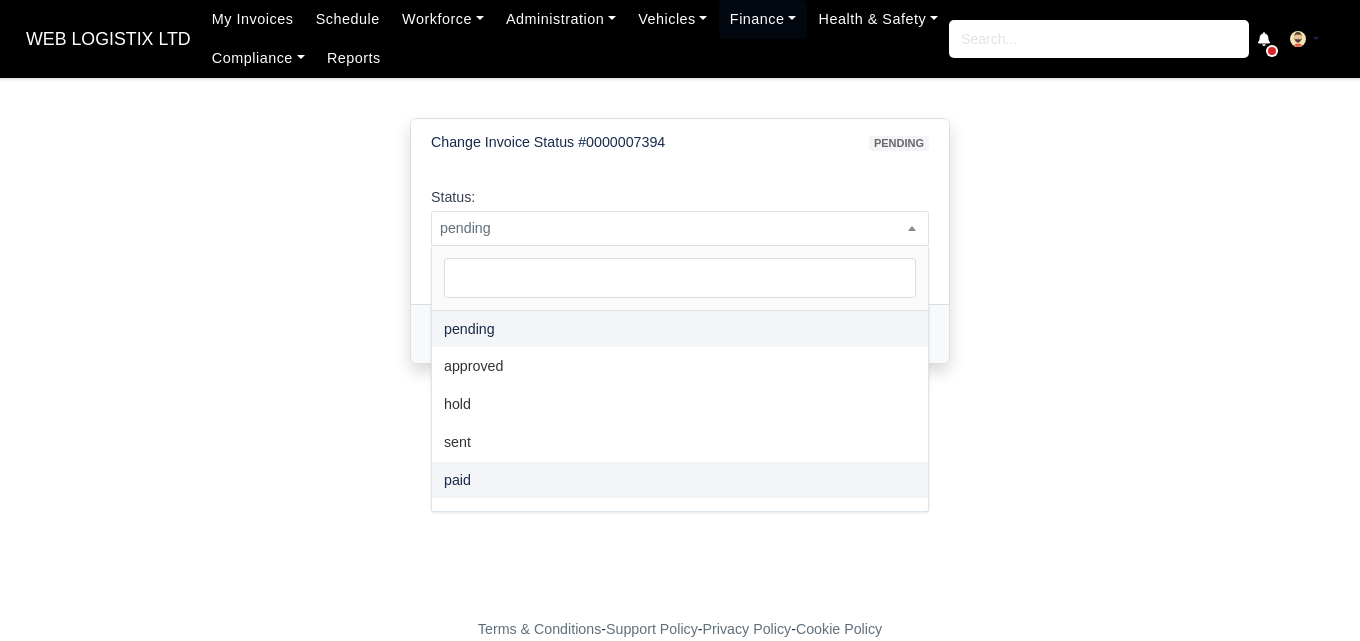 select on "paid" 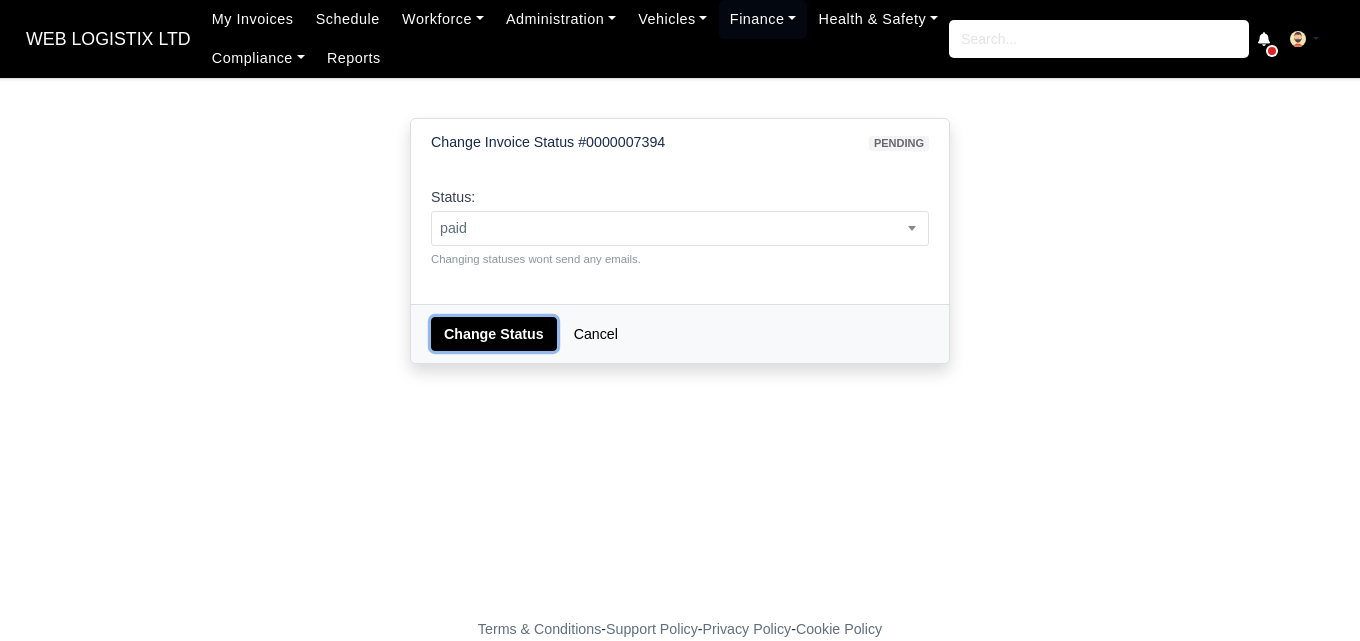 click on "Change Status" at bounding box center (494, 334) 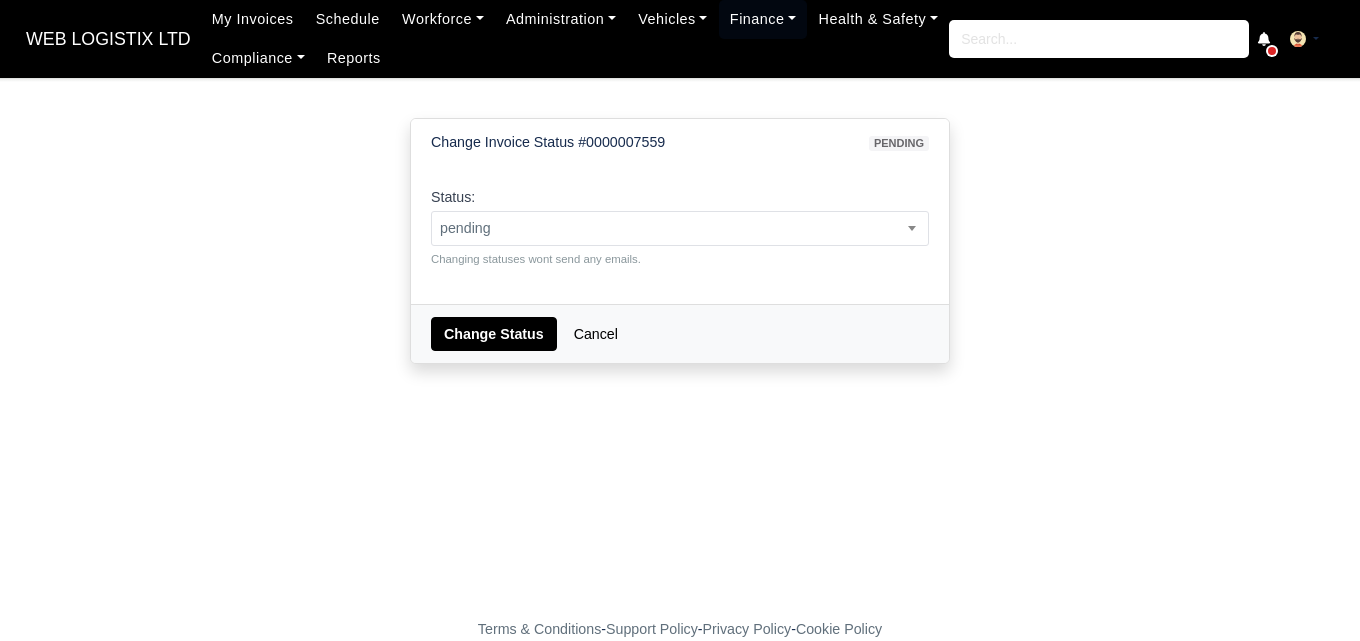 scroll, scrollTop: 0, scrollLeft: 0, axis: both 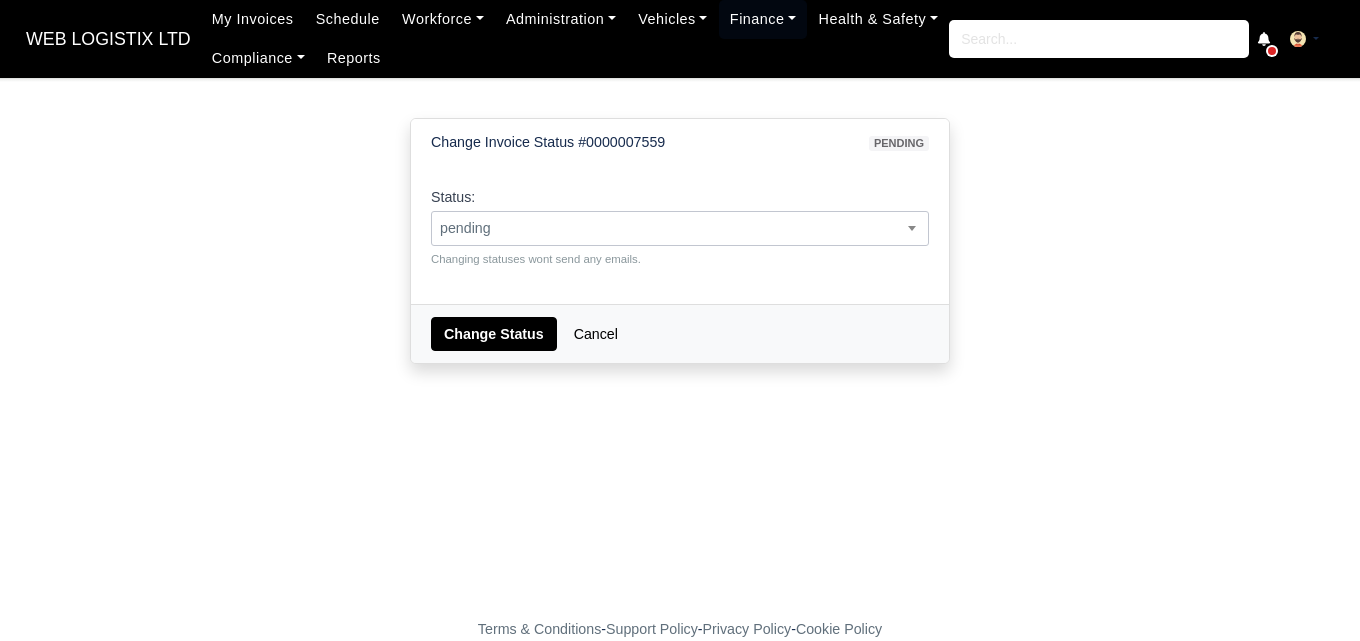 click on "pending" at bounding box center (680, 228) 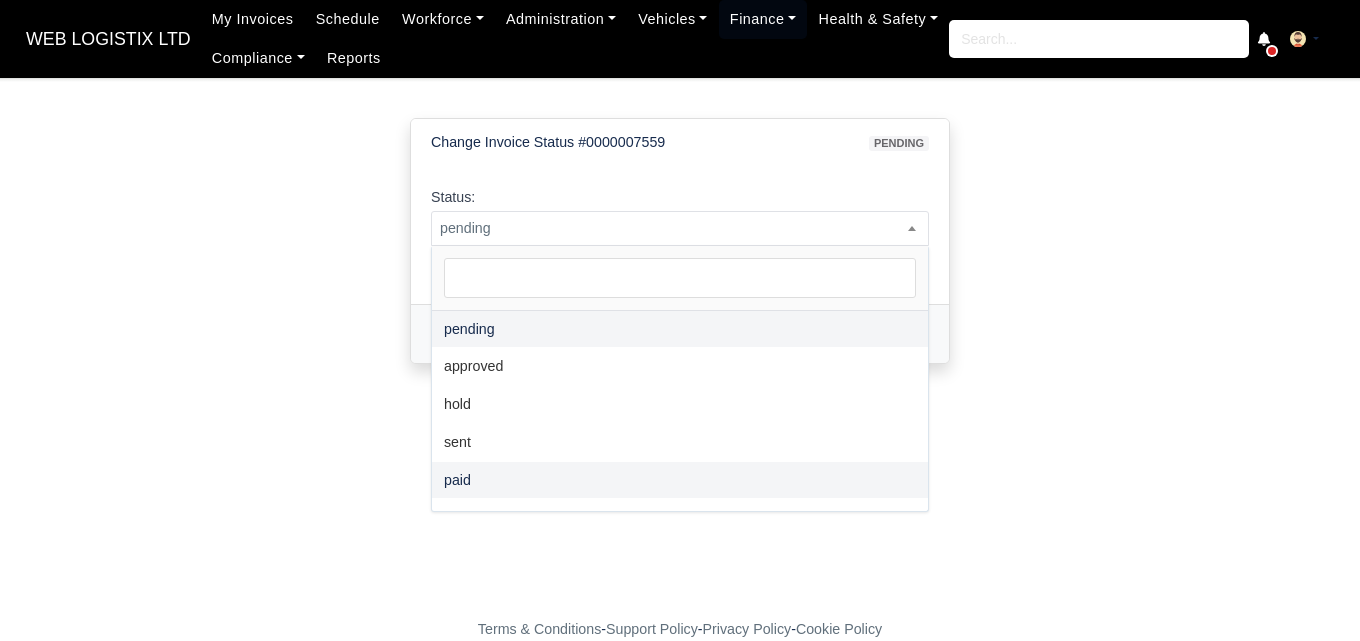 select on "paid" 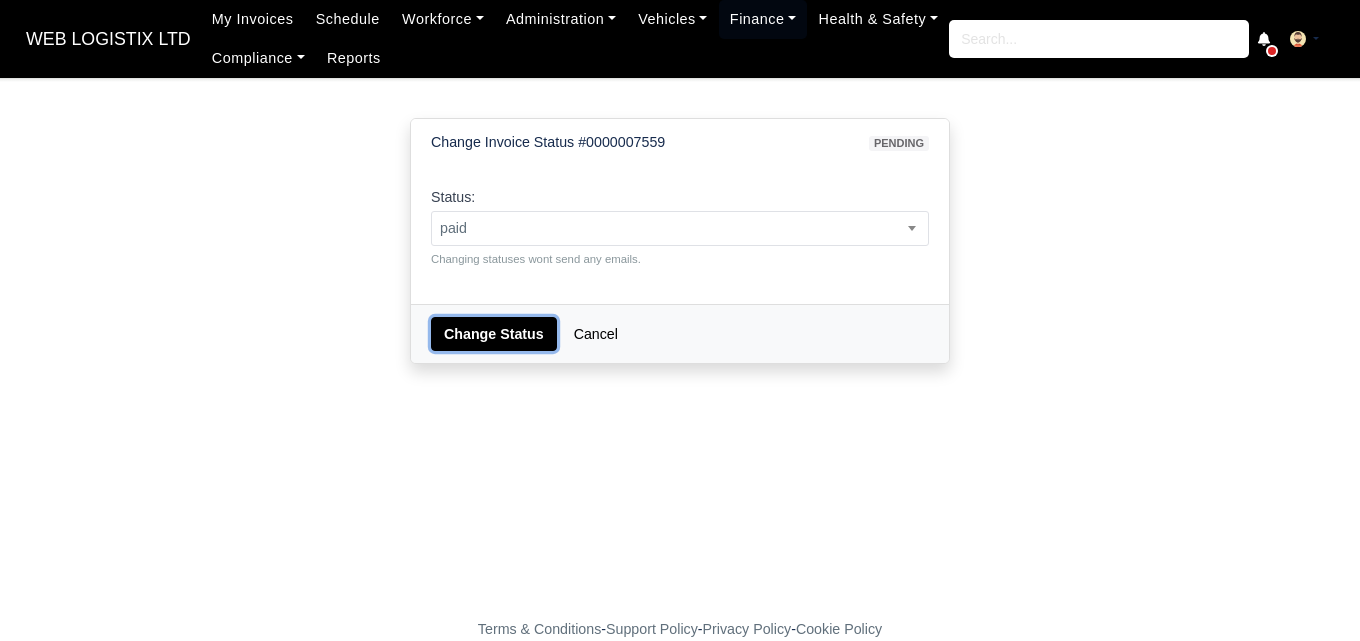 click on "Change Status" at bounding box center (494, 334) 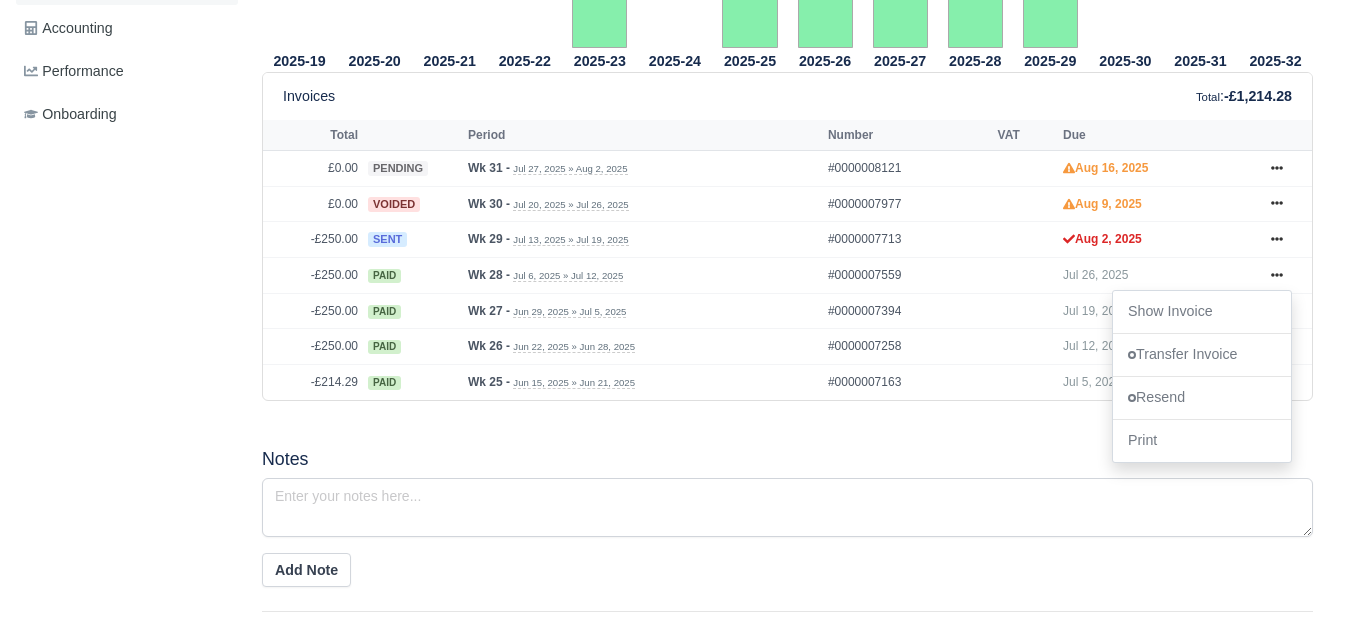 scroll, scrollTop: 839, scrollLeft: 0, axis: vertical 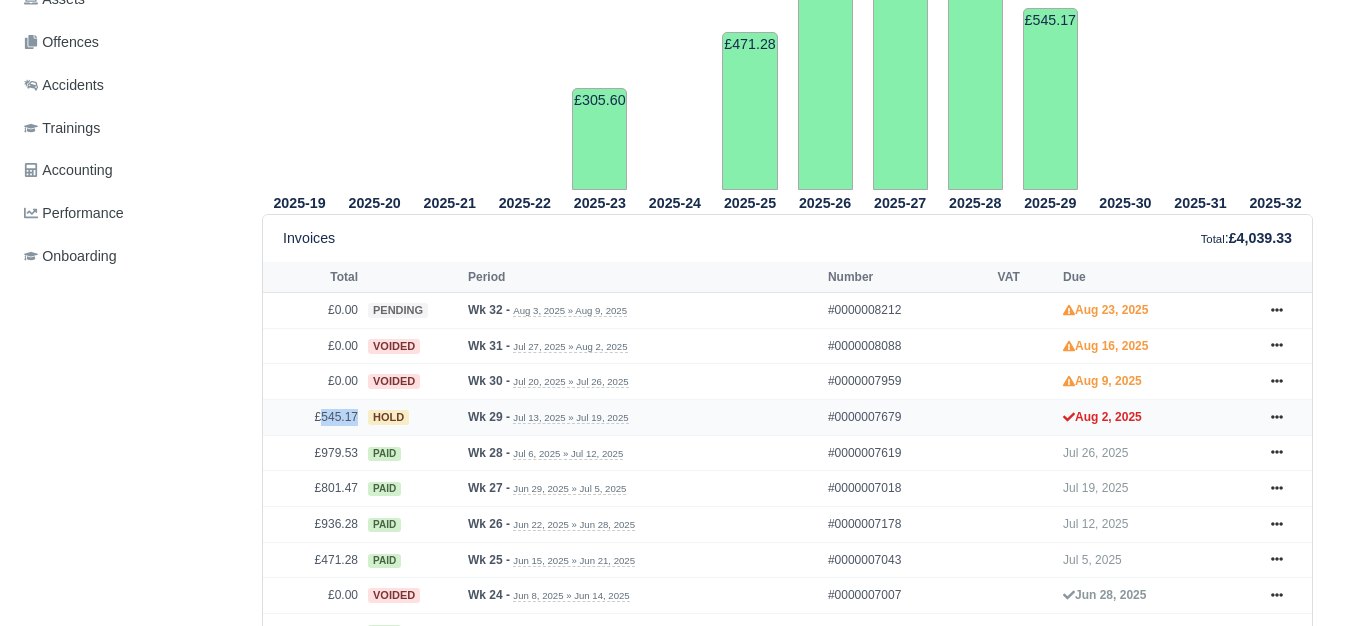 drag, startPoint x: 325, startPoint y: 436, endPoint x: 356, endPoint y: 434, distance: 31.06445 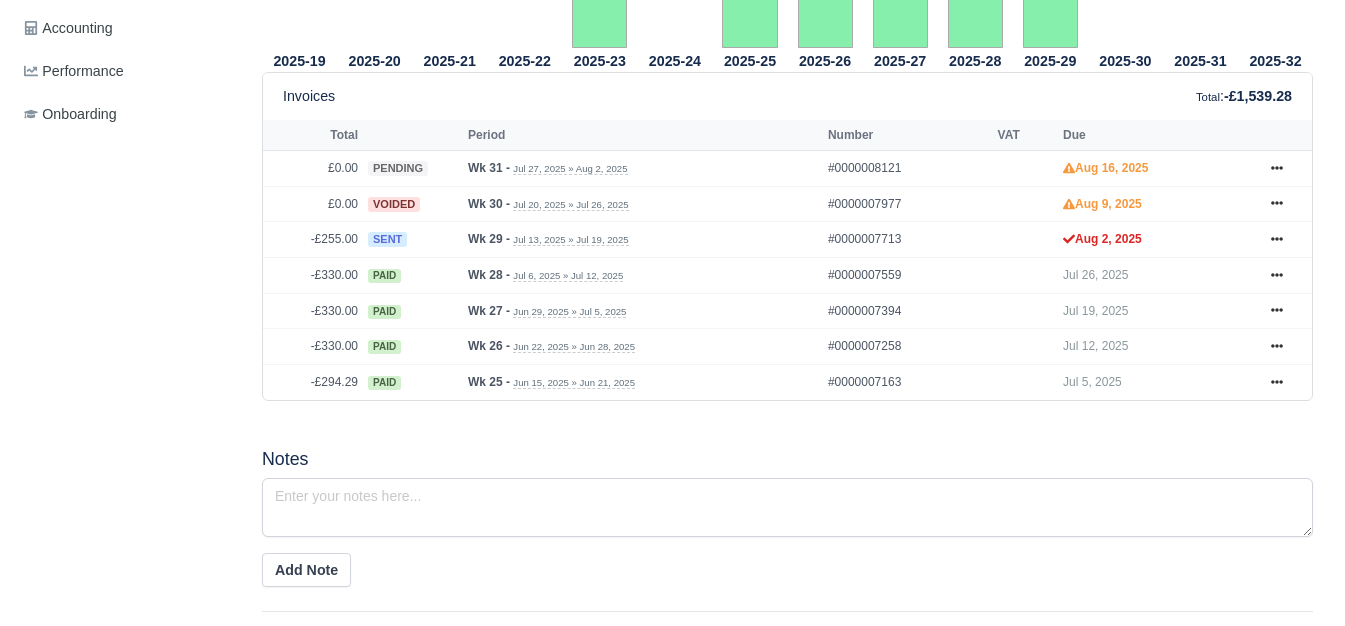 scroll, scrollTop: 839, scrollLeft: 0, axis: vertical 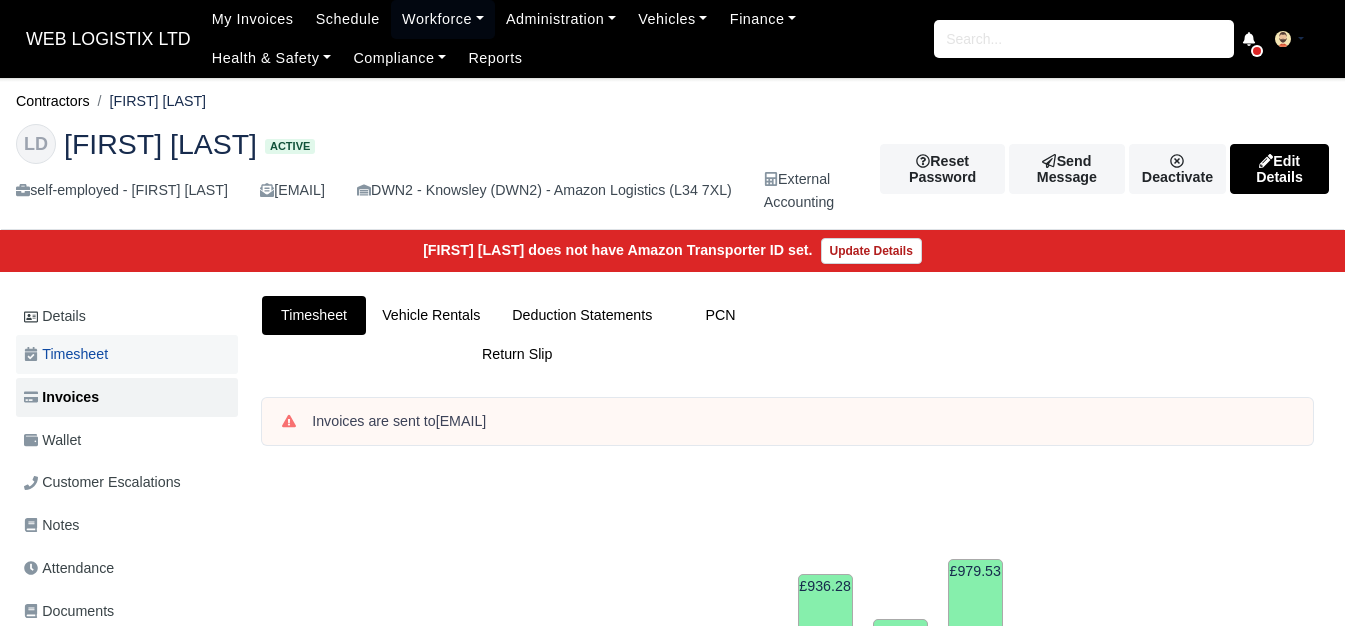 click on "Timesheet" at bounding box center [66, 354] 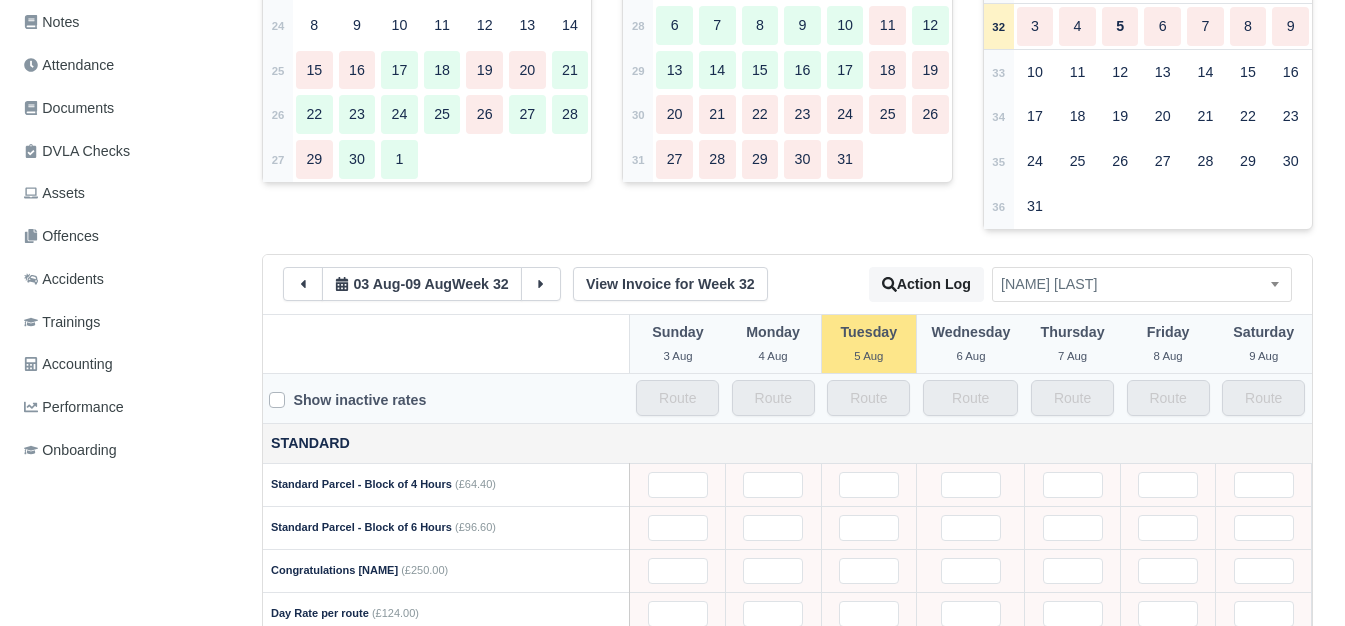 scroll, scrollTop: 380, scrollLeft: 0, axis: vertical 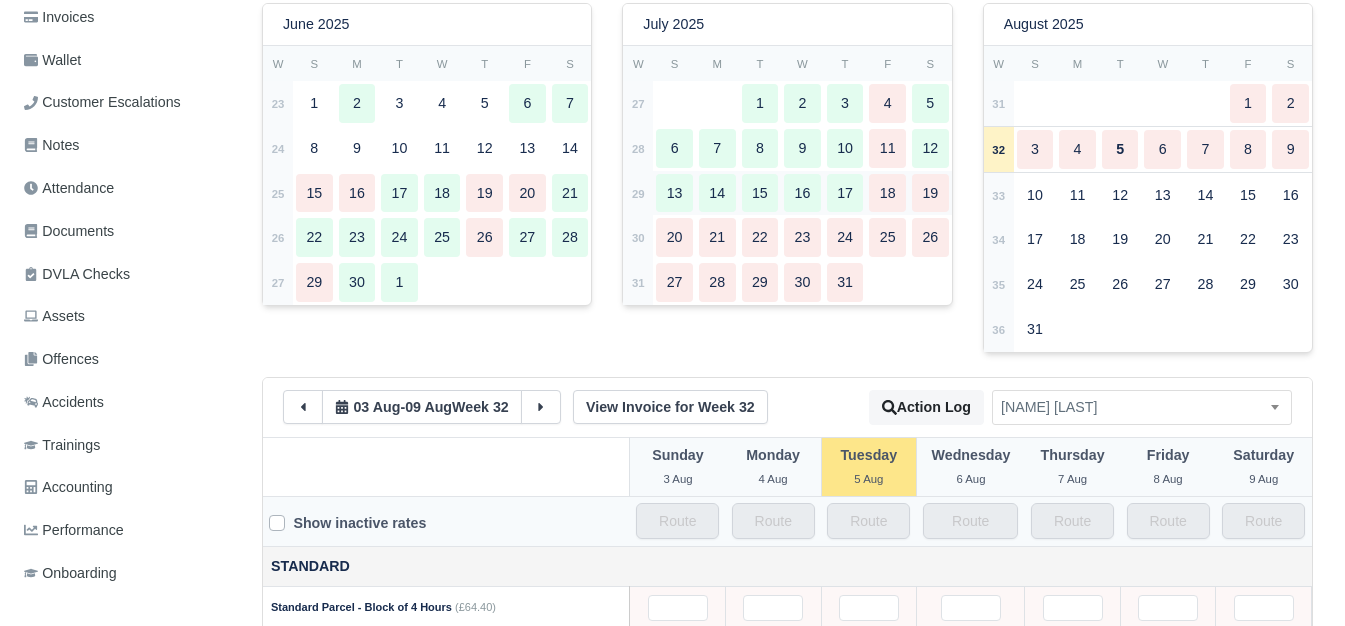 click on "29" at bounding box center (638, 194) 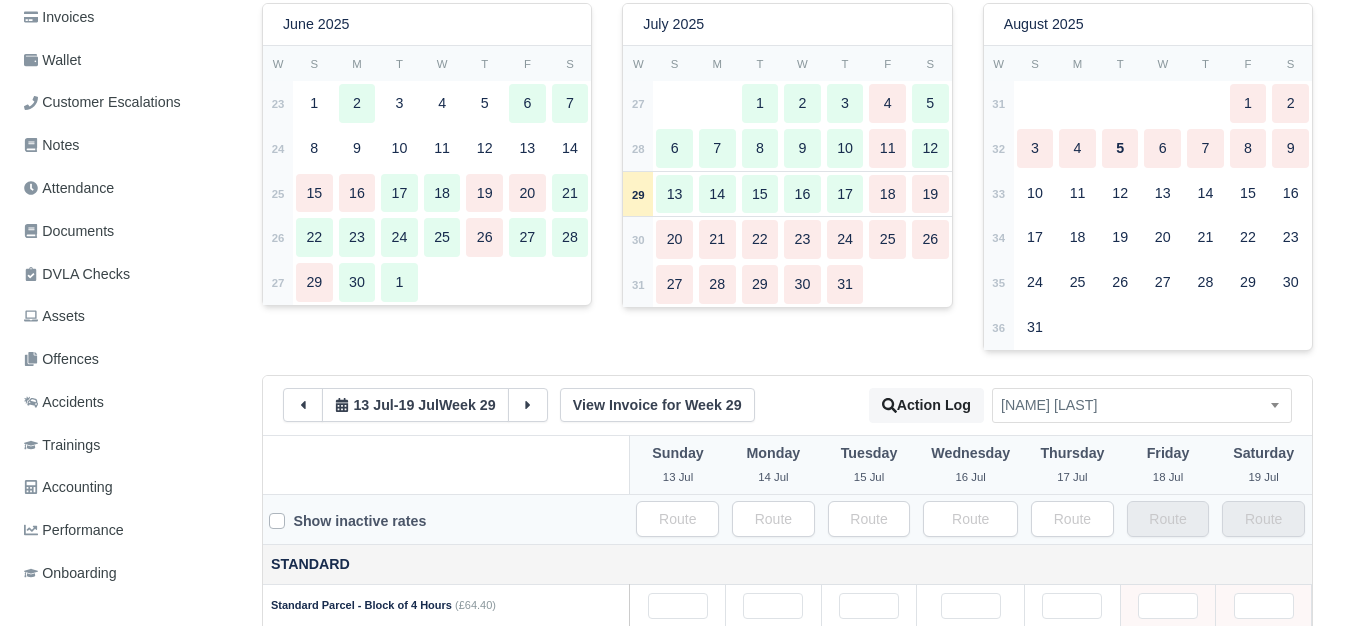 type 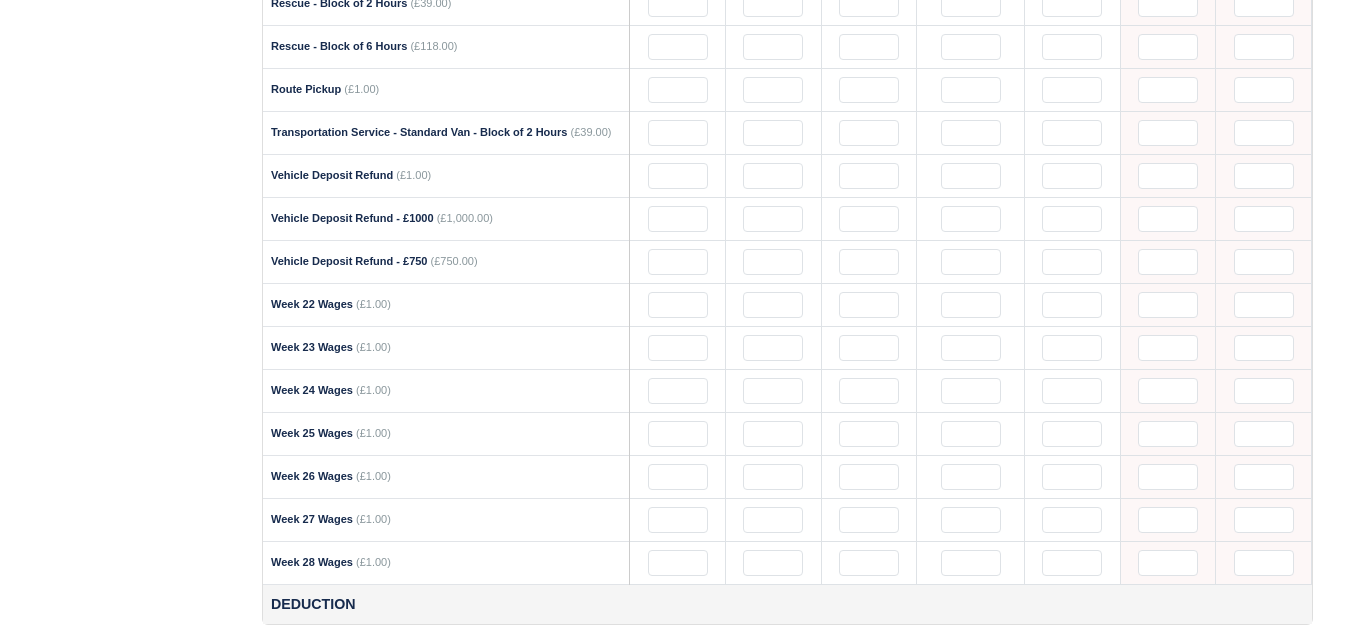scroll, scrollTop: 2825, scrollLeft: 0, axis: vertical 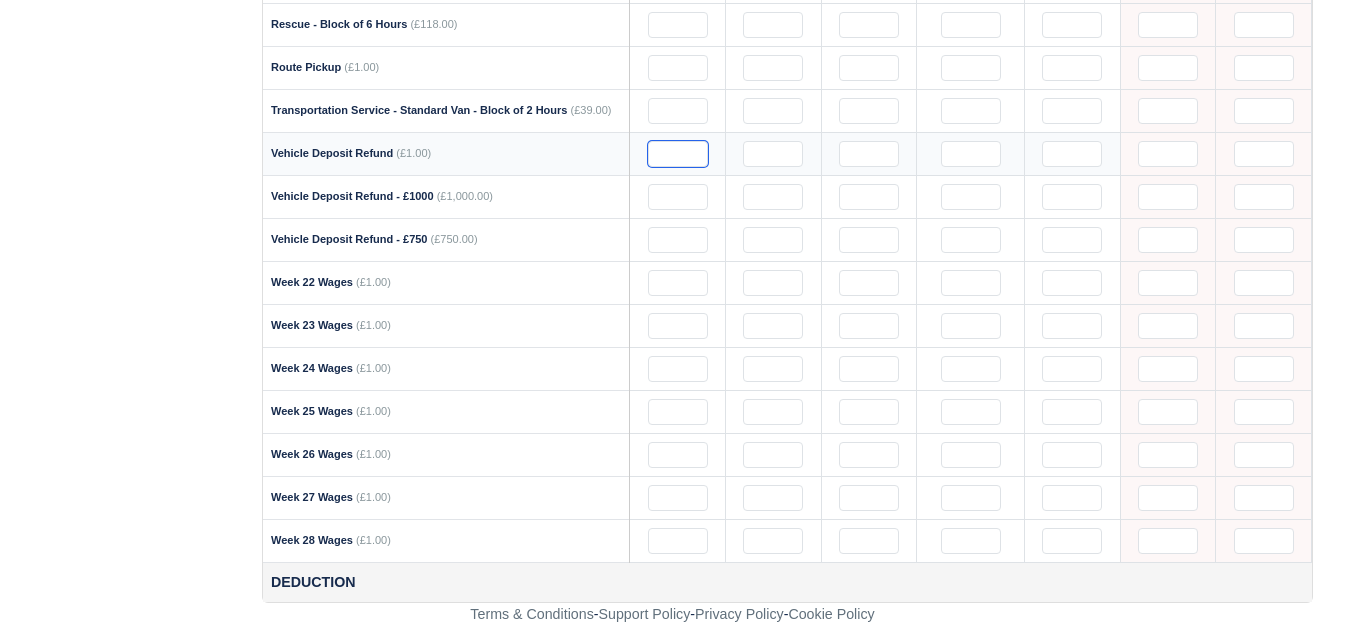 click at bounding box center [678, 154] 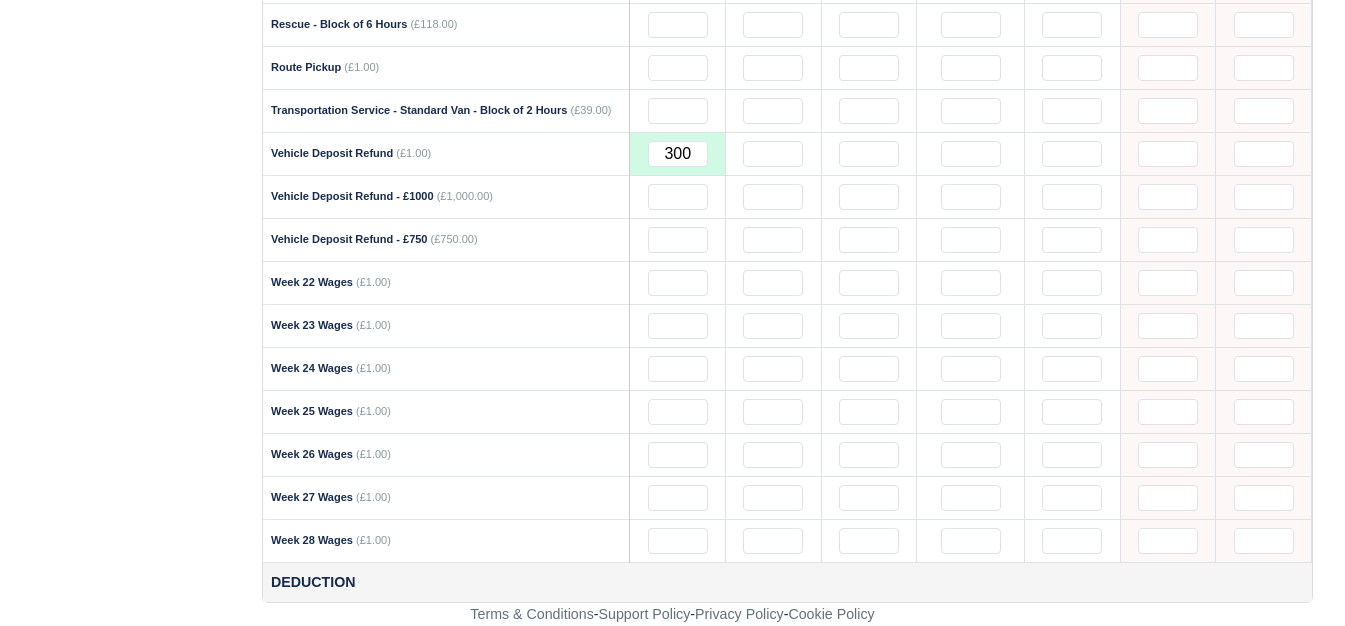 click on "Details
Timesheet
Invoices
Wallet
Customer Escalations
Notes
Attendance
Documents" at bounding box center (131, -960) 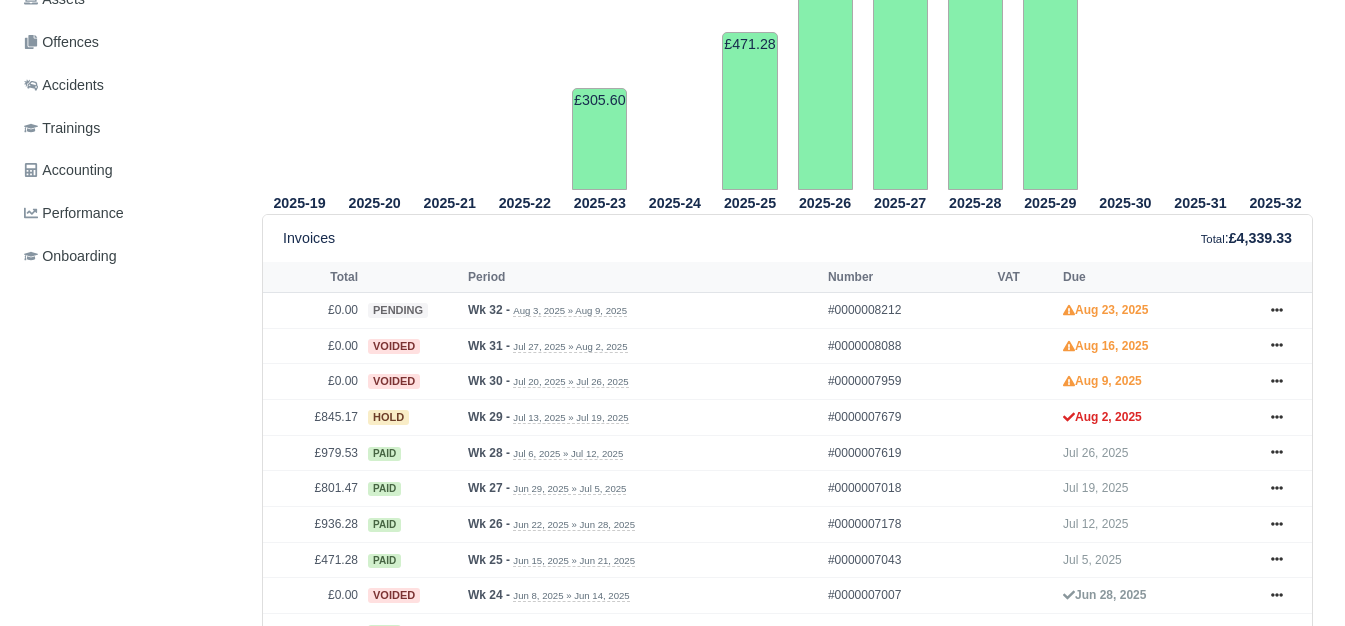 scroll, scrollTop: 697, scrollLeft: 0, axis: vertical 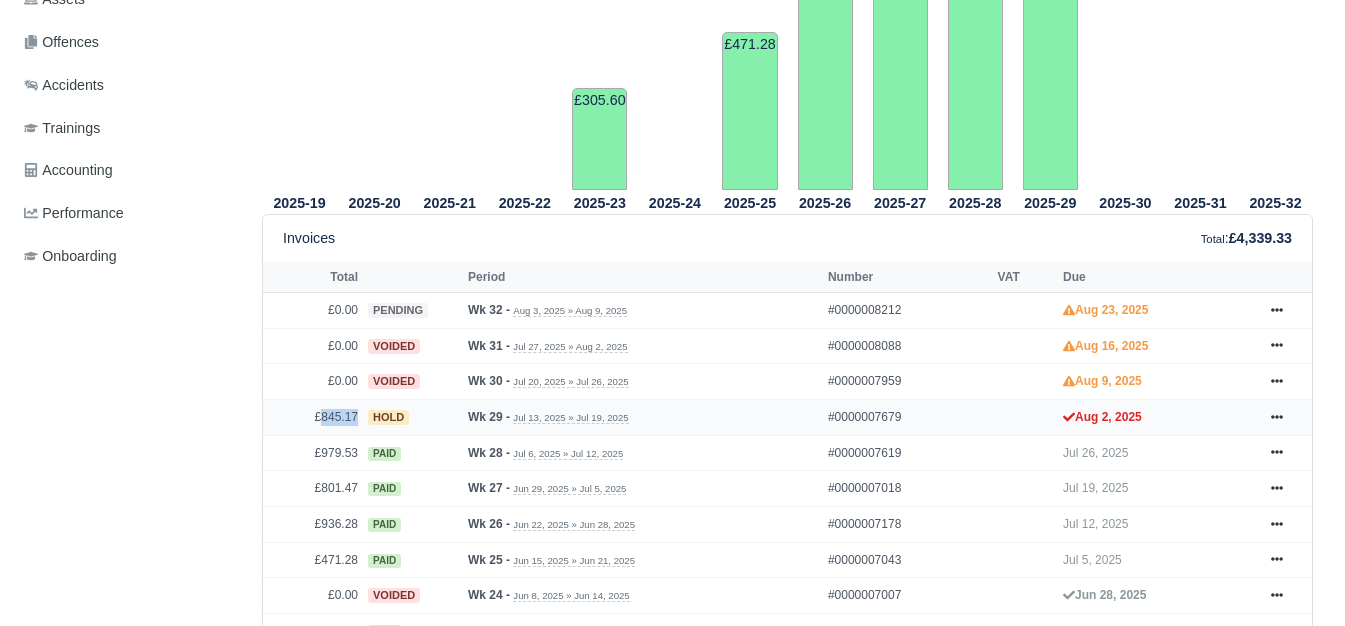 drag, startPoint x: 323, startPoint y: 434, endPoint x: 357, endPoint y: 434, distance: 34 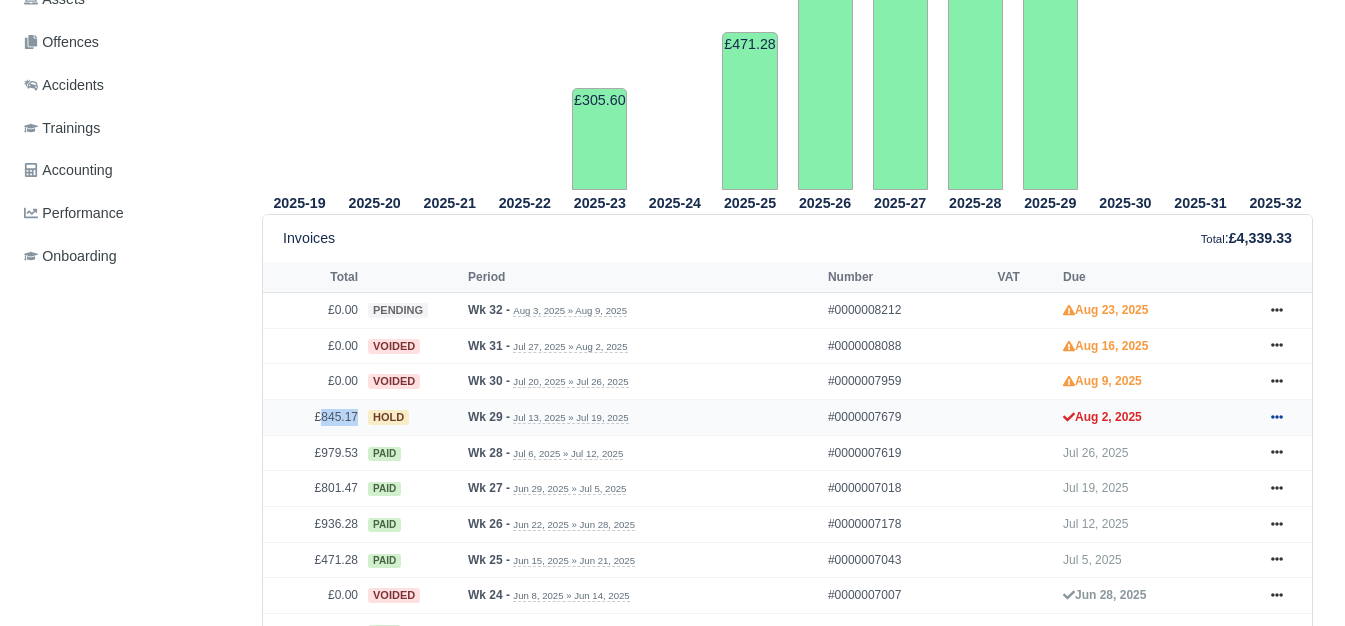 click 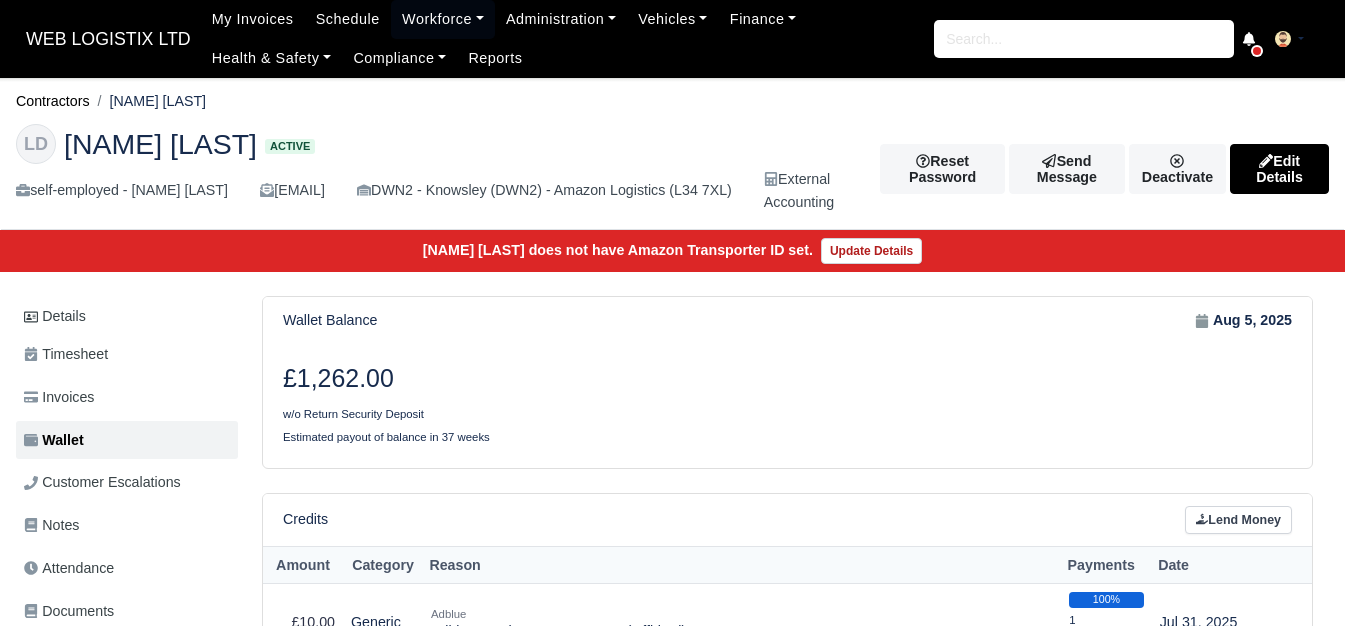 scroll, scrollTop: 0, scrollLeft: 0, axis: both 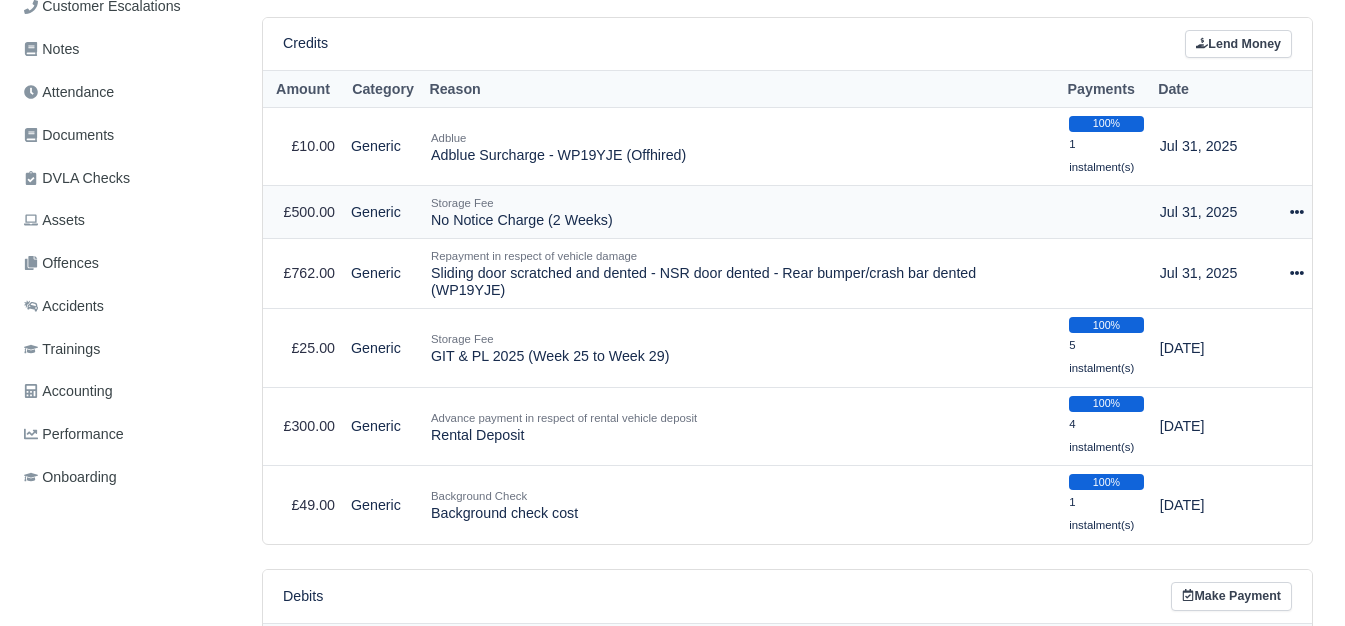 click 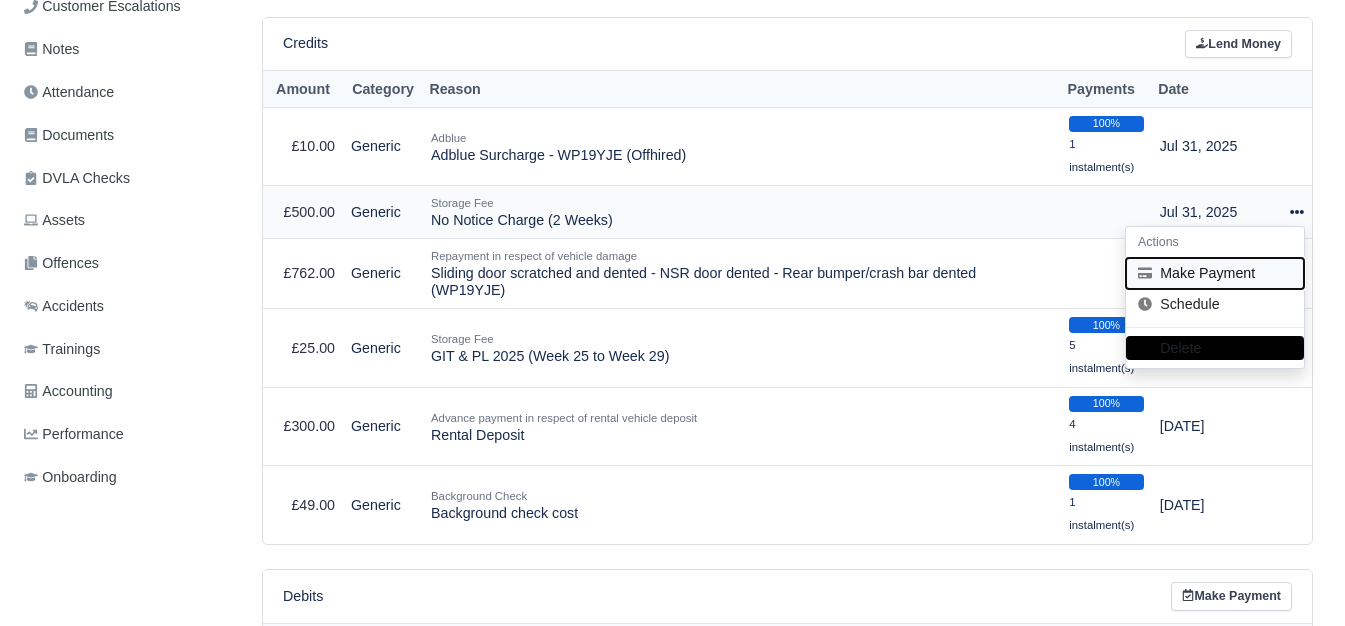 click on "Make Payment" at bounding box center (1215, 273) 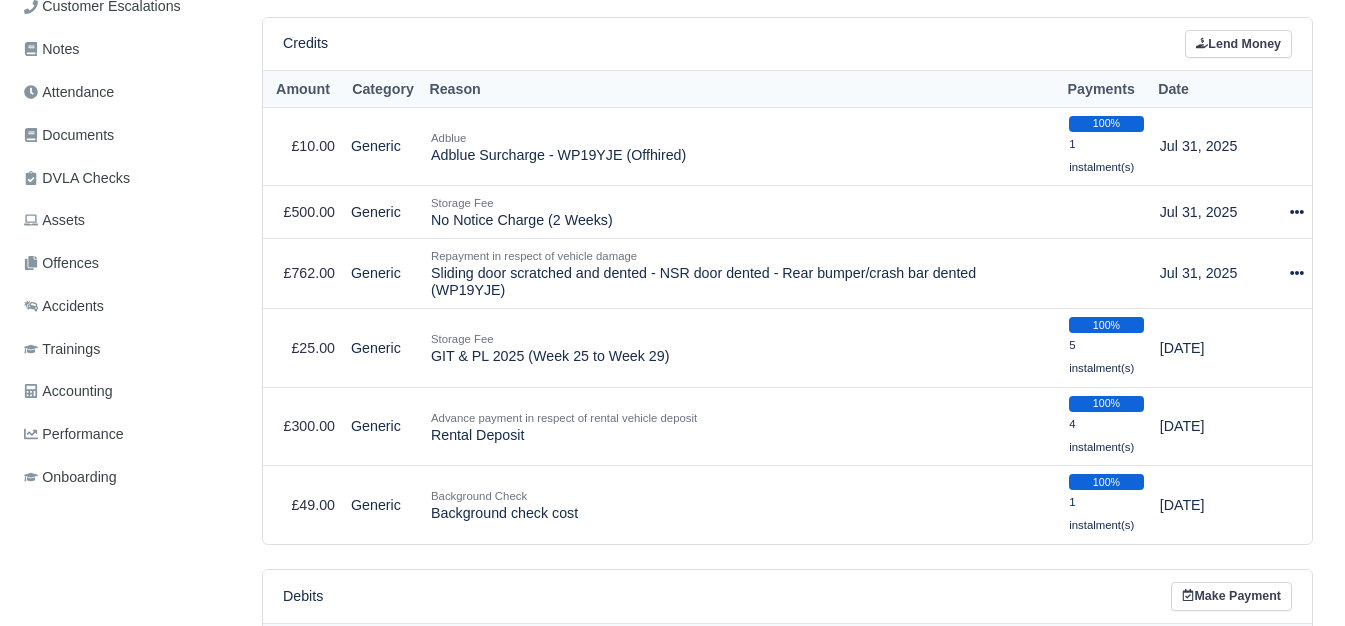 select on "5971" 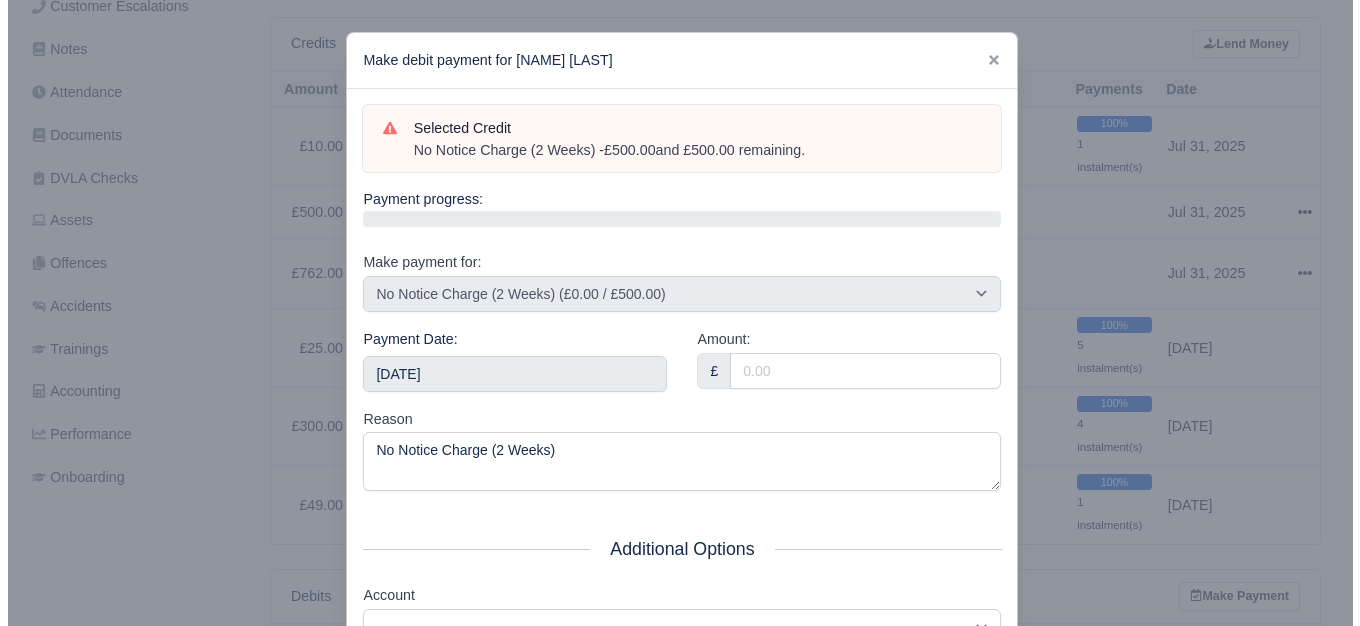 scroll, scrollTop: 461, scrollLeft: 0, axis: vertical 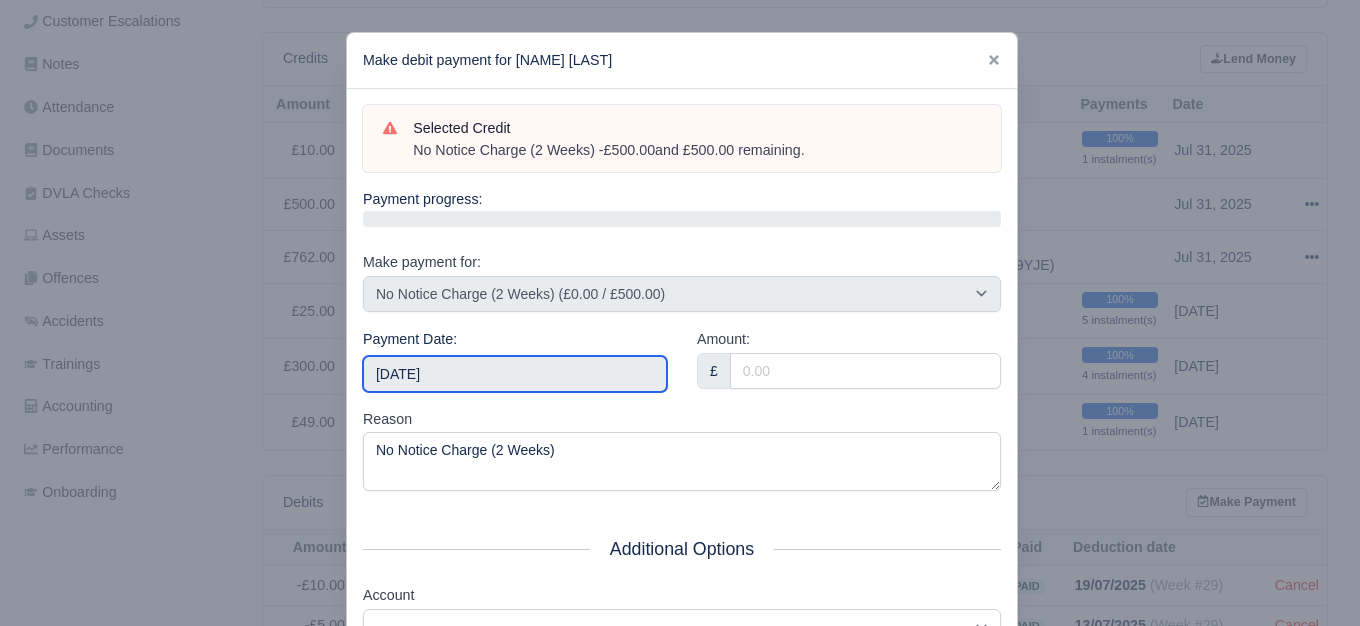 click on "[YEAR]-[MONTH]-[DAY]" at bounding box center [515, 374] 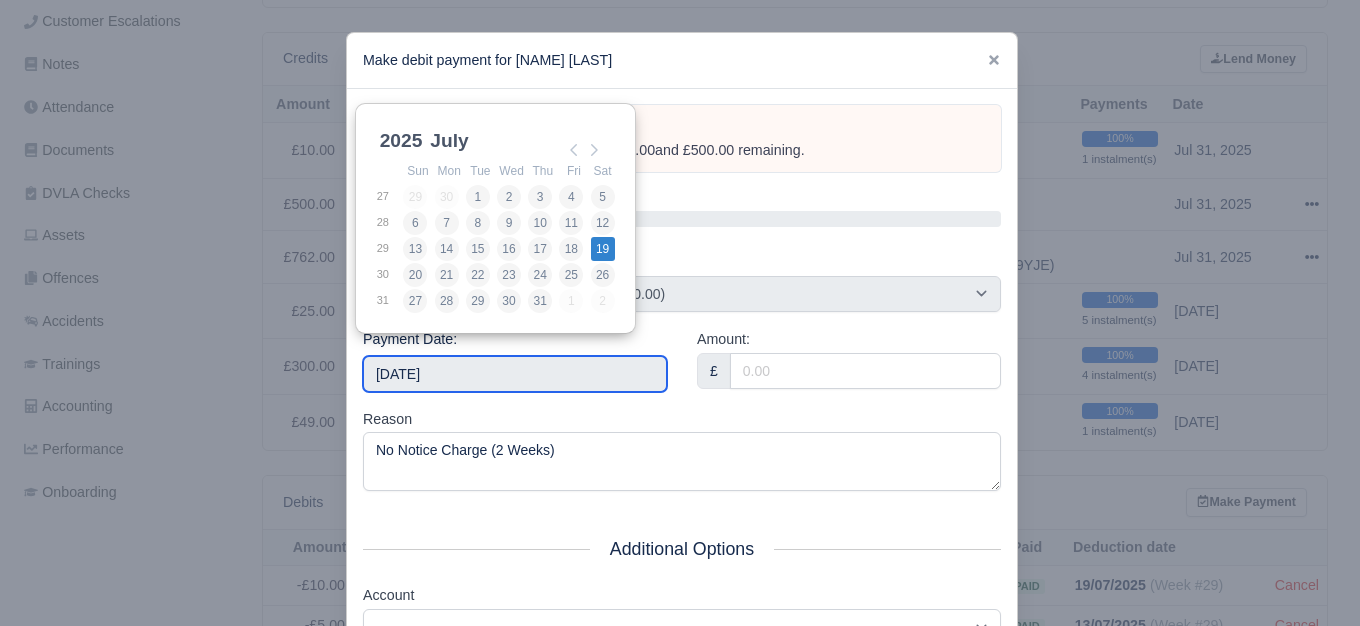 type on "2025-07-19" 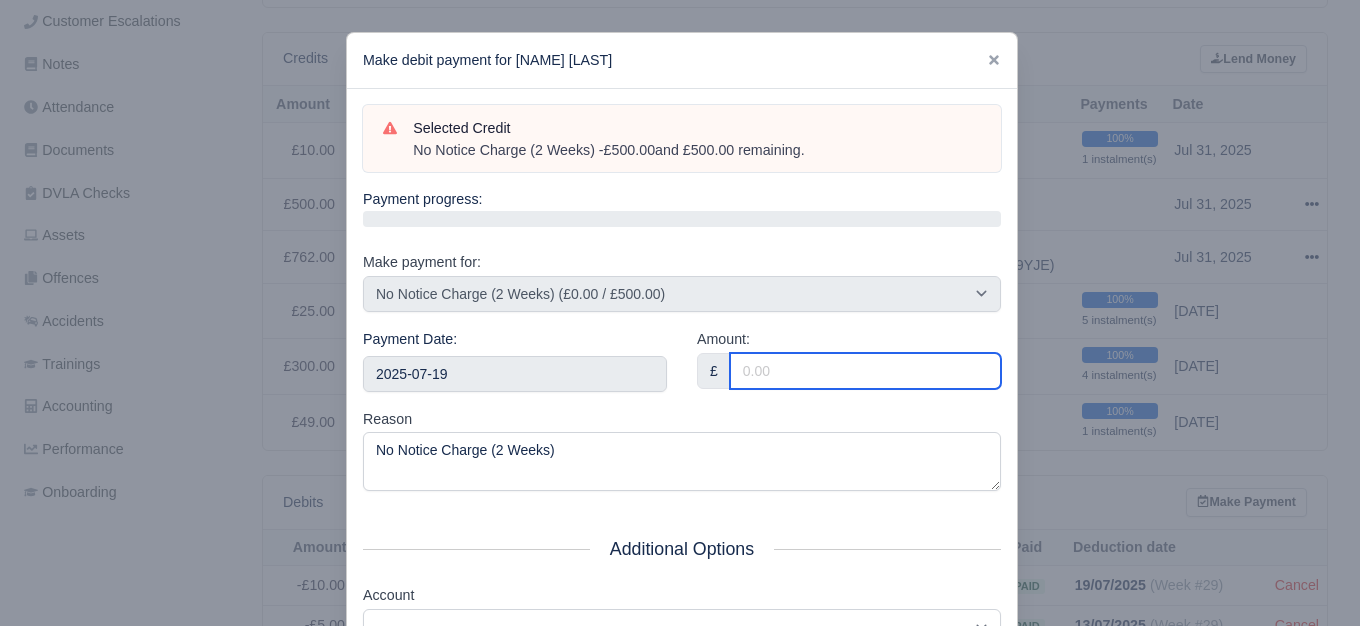 click on "Amount:" at bounding box center (865, 371) 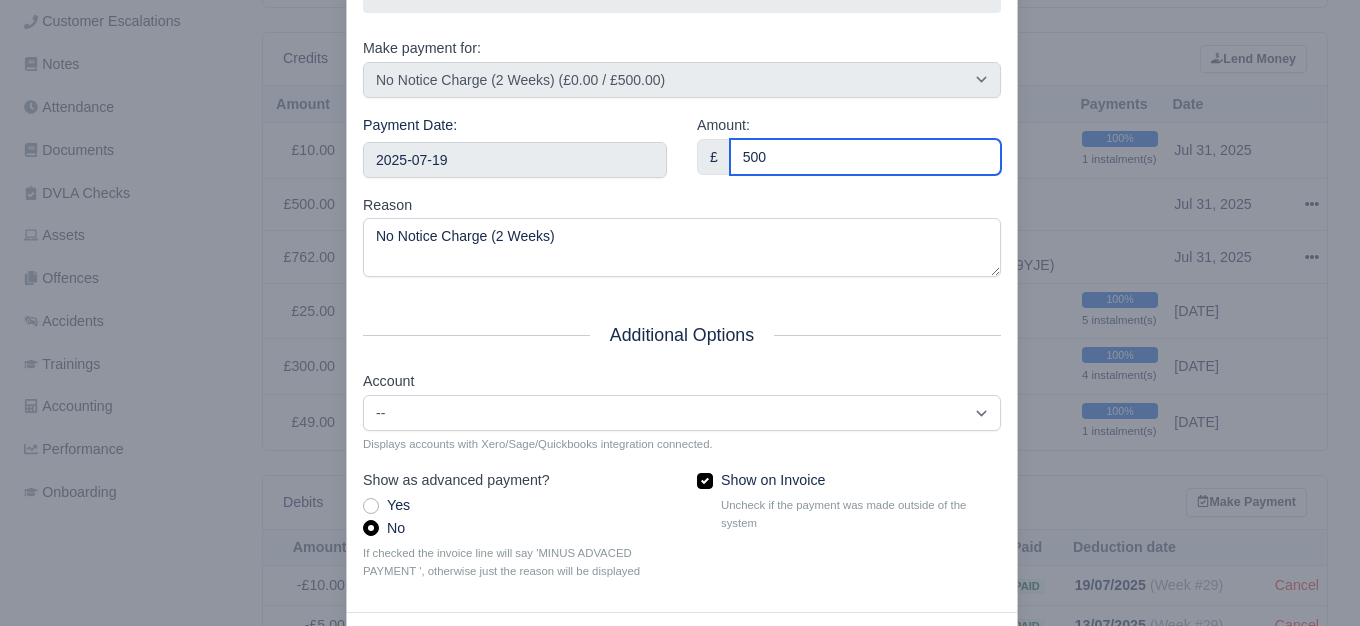 scroll, scrollTop: 302, scrollLeft: 0, axis: vertical 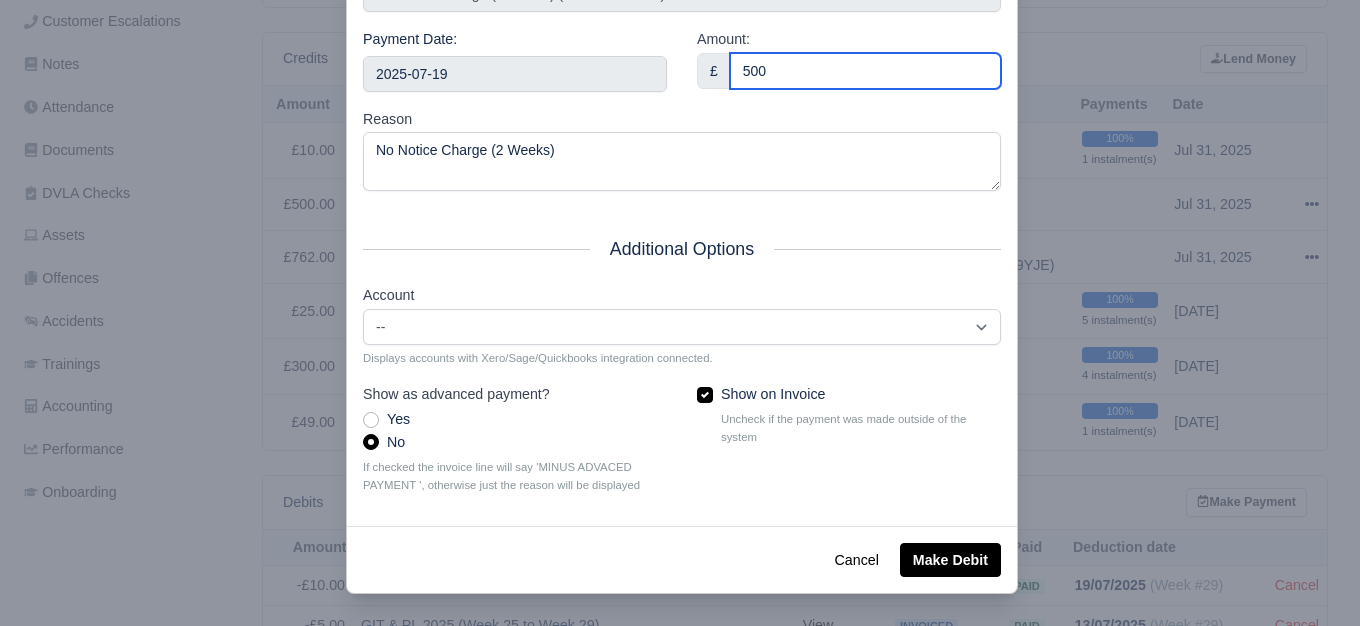 type on "500" 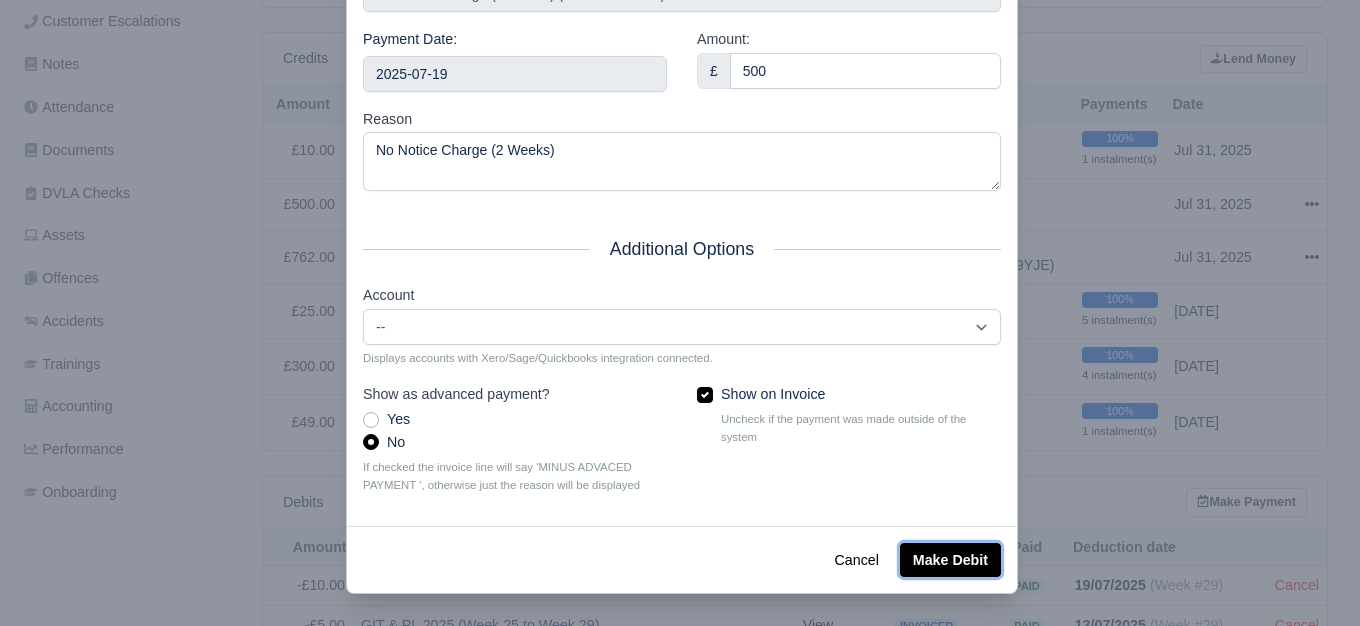 click on "Make Debit" at bounding box center [950, 560] 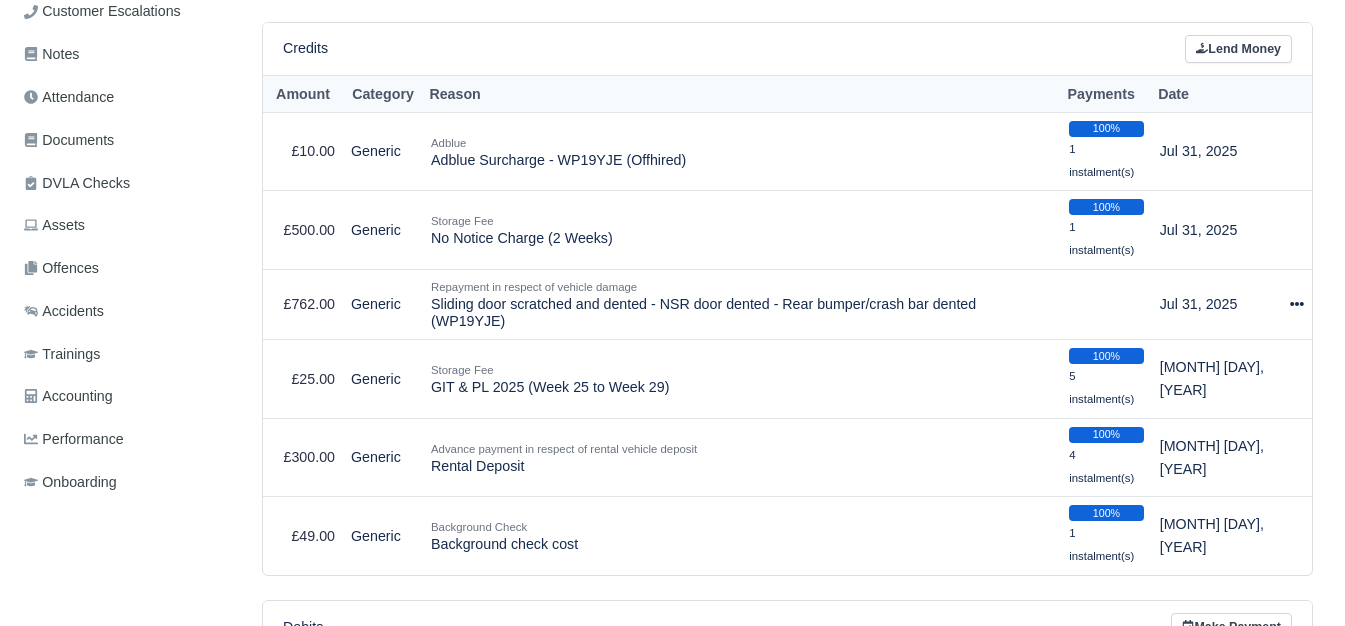 scroll, scrollTop: 474, scrollLeft: 0, axis: vertical 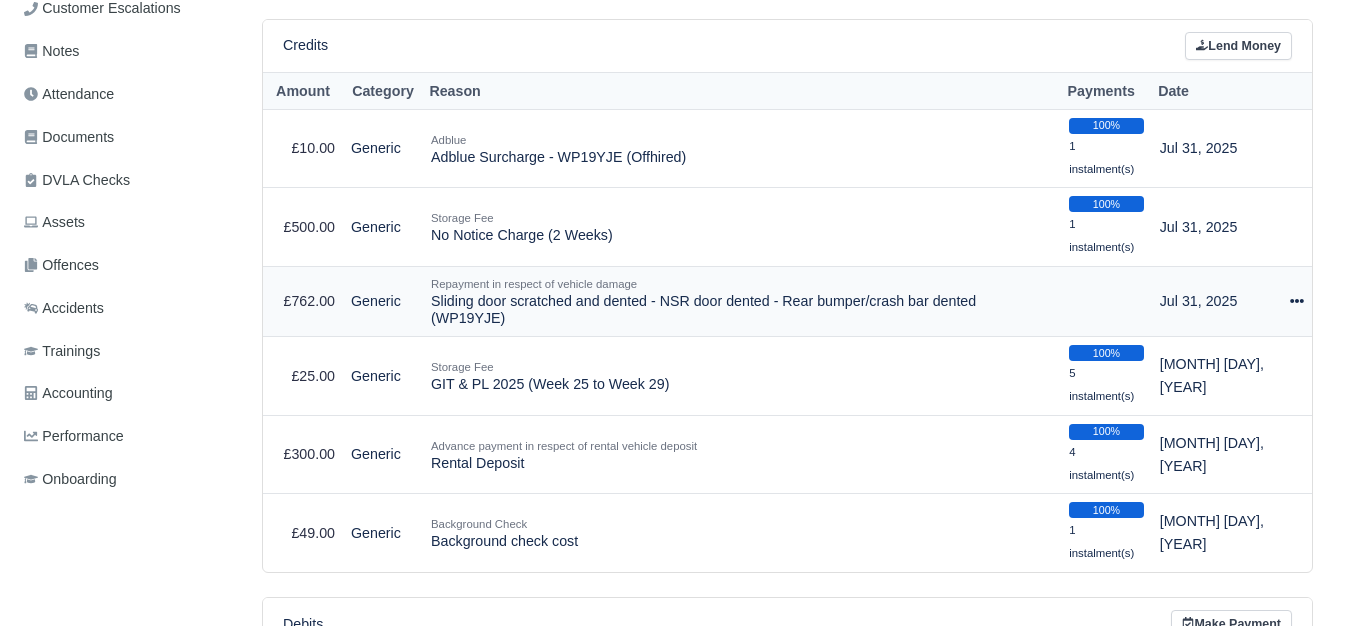 click 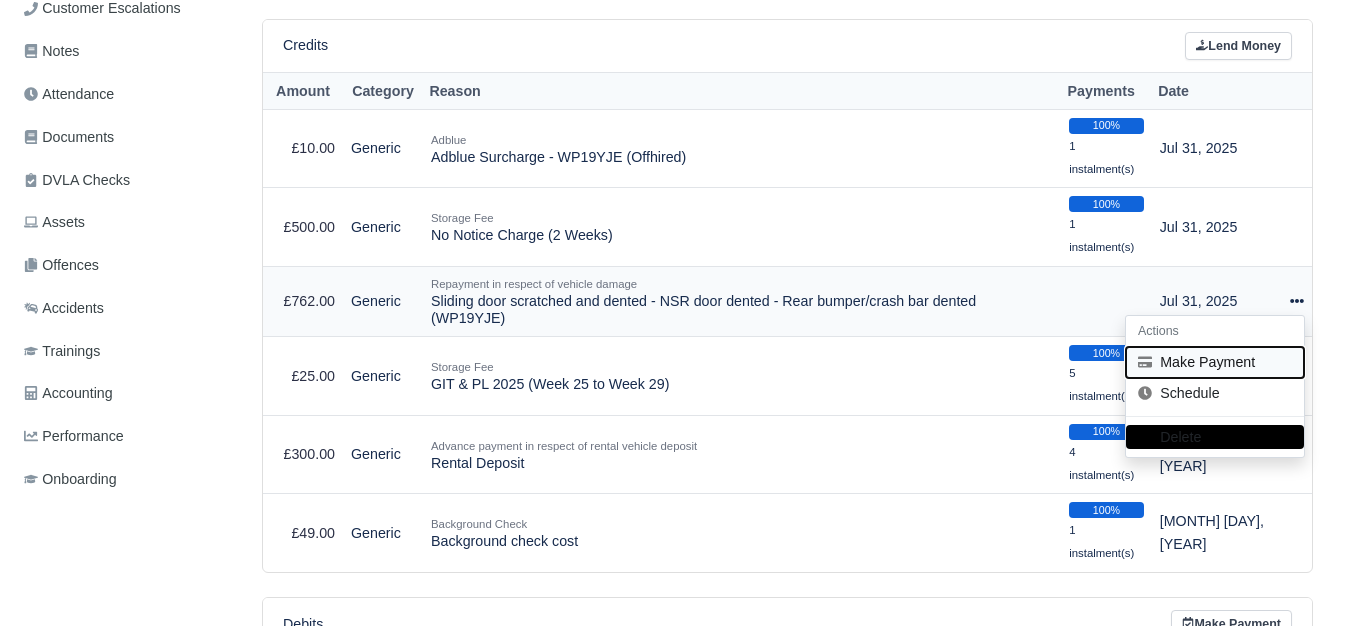 click on "Make Payment" at bounding box center (1215, 362) 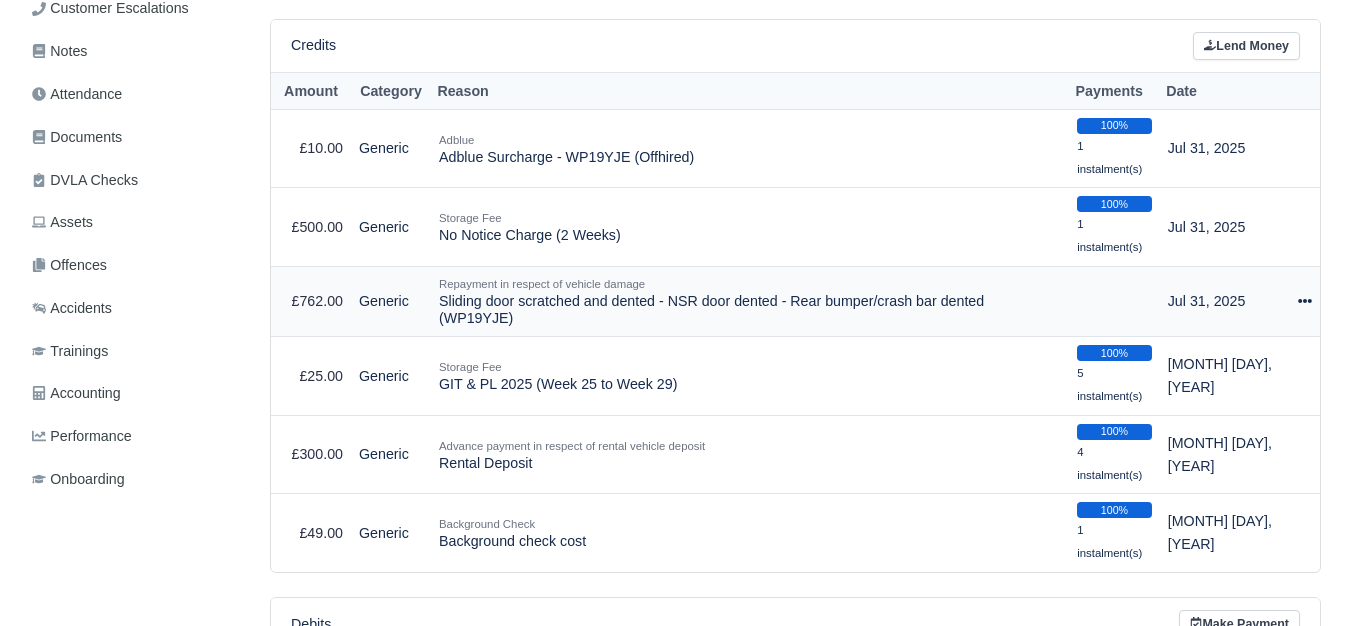 scroll, scrollTop: 459, scrollLeft: 0, axis: vertical 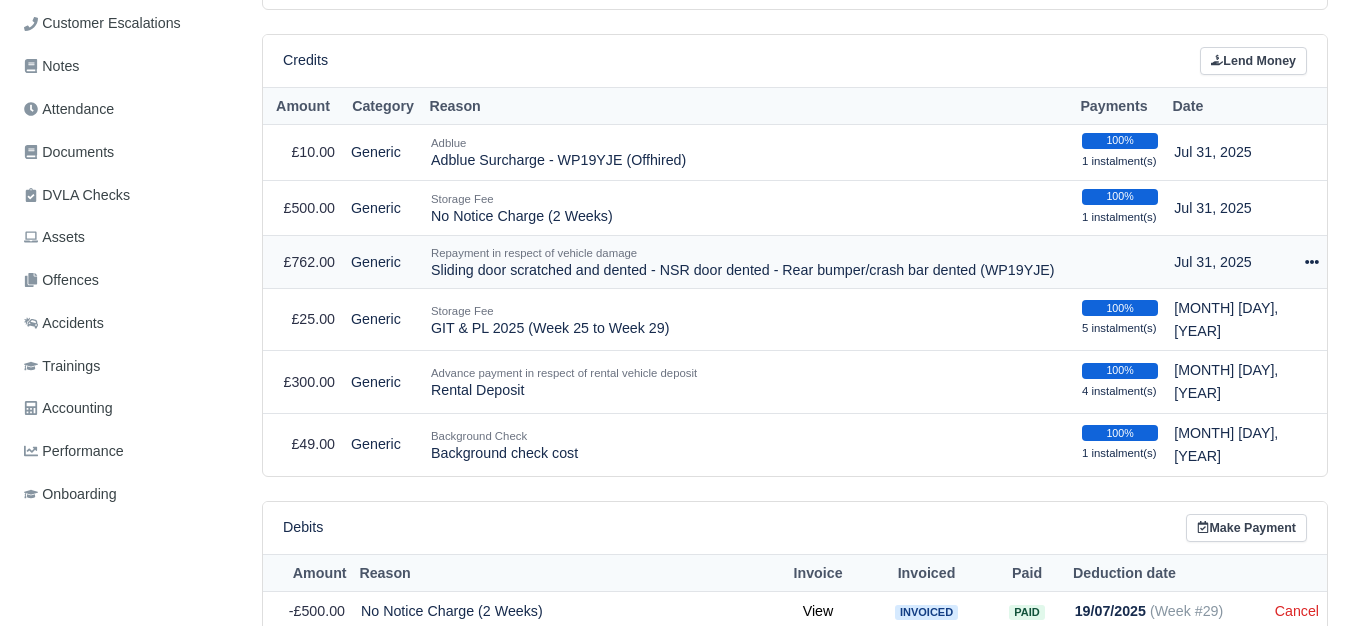 select on "5980" 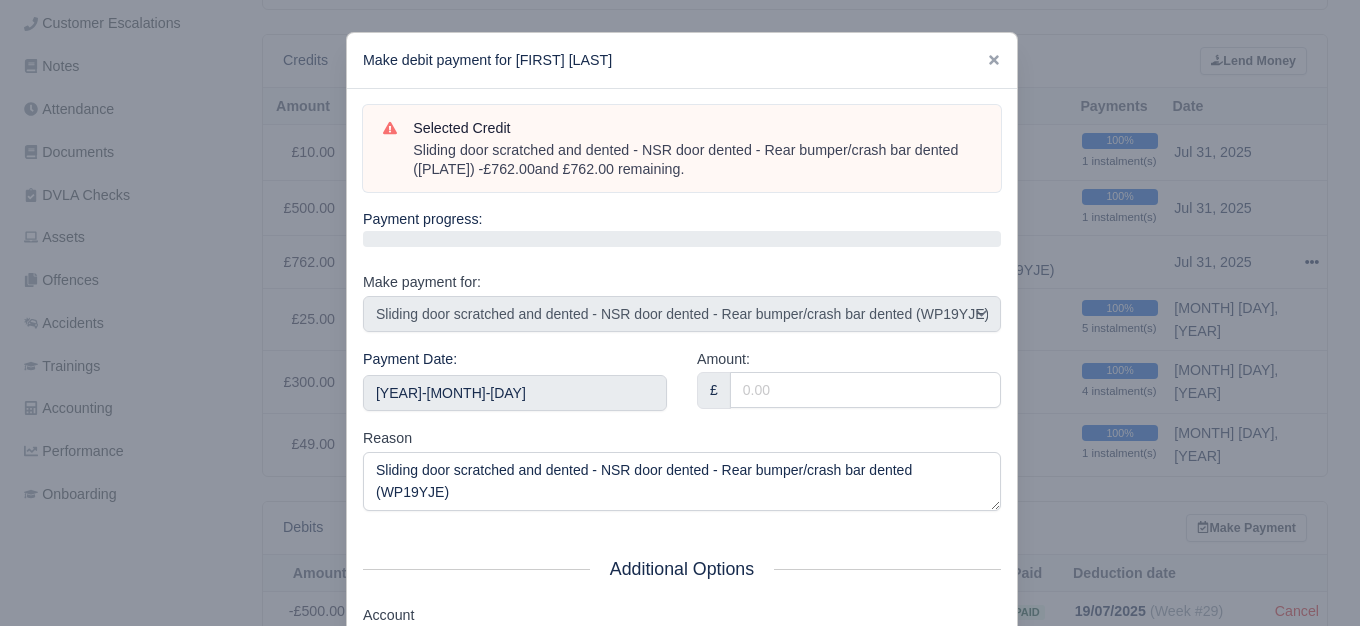click on "Payment Date:
[YEAR]-[MONTH]-[DAY]" at bounding box center (515, 388) 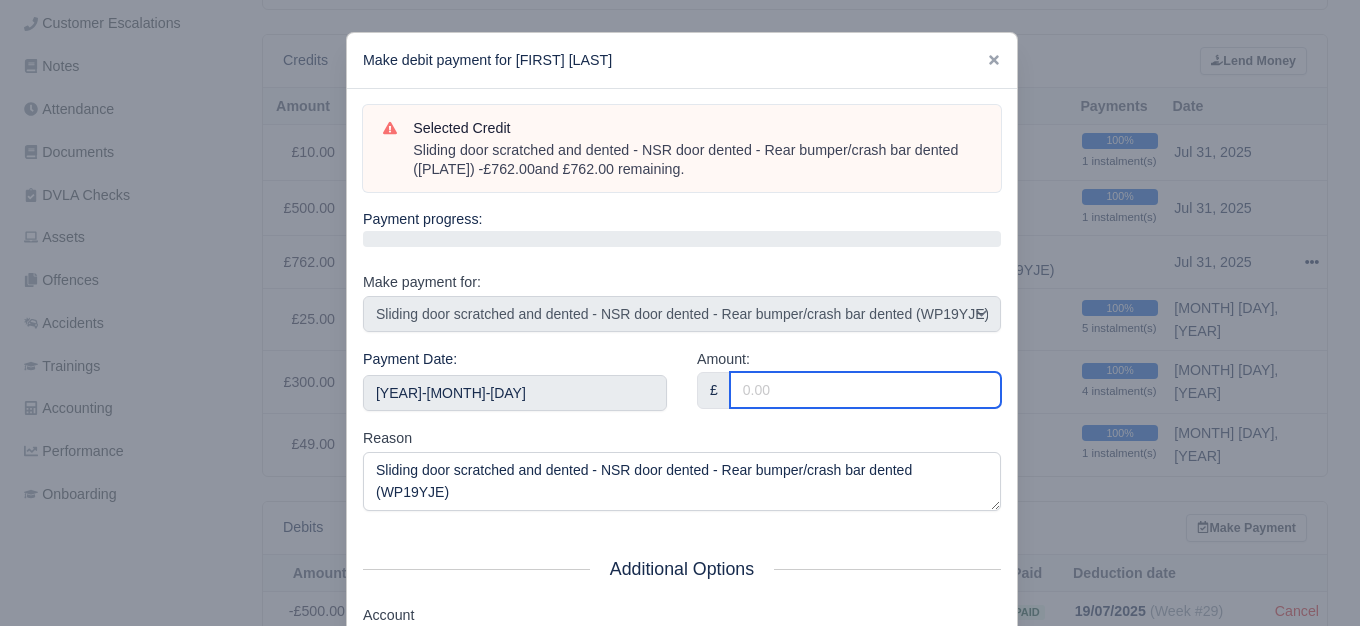click on "Amount:" at bounding box center (865, 390) 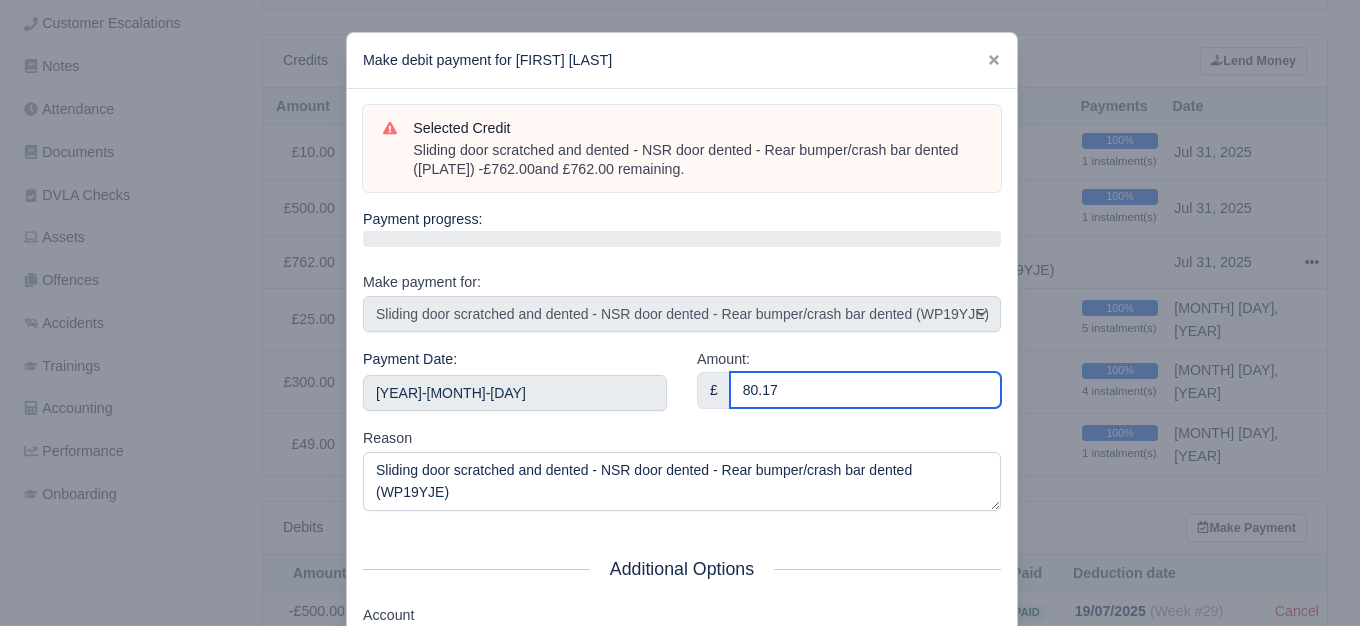 type on "80.17" 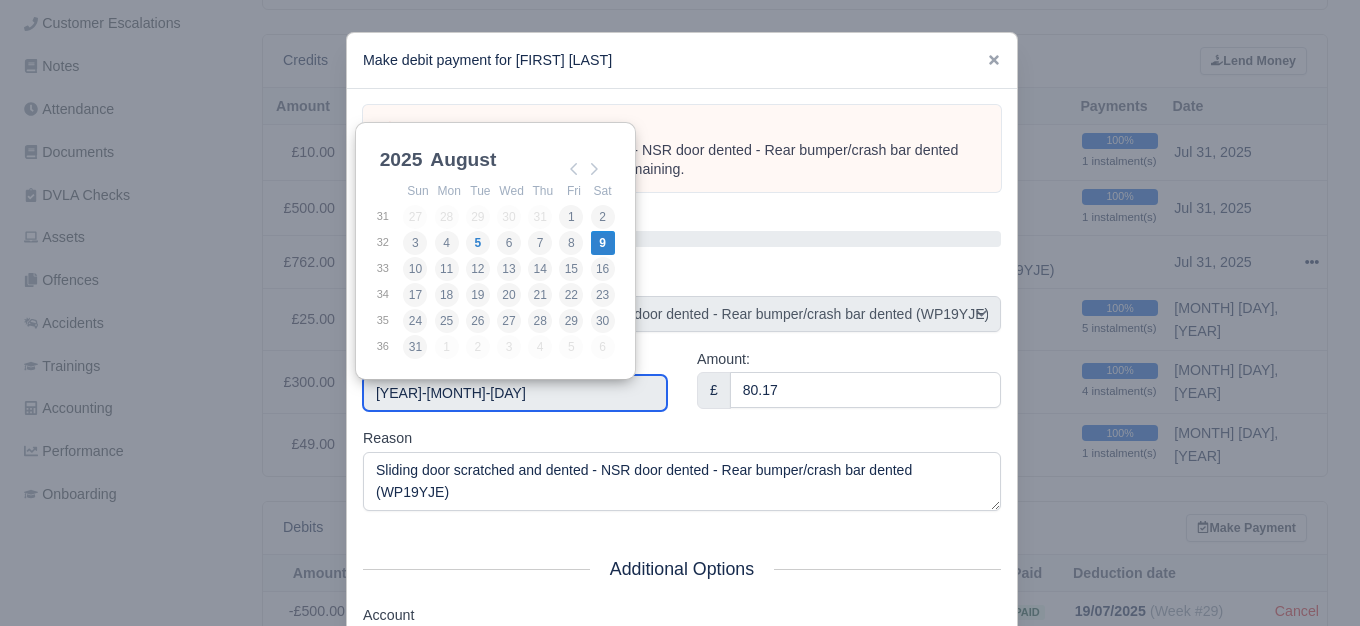 click on "2025-08-09" at bounding box center (515, 393) 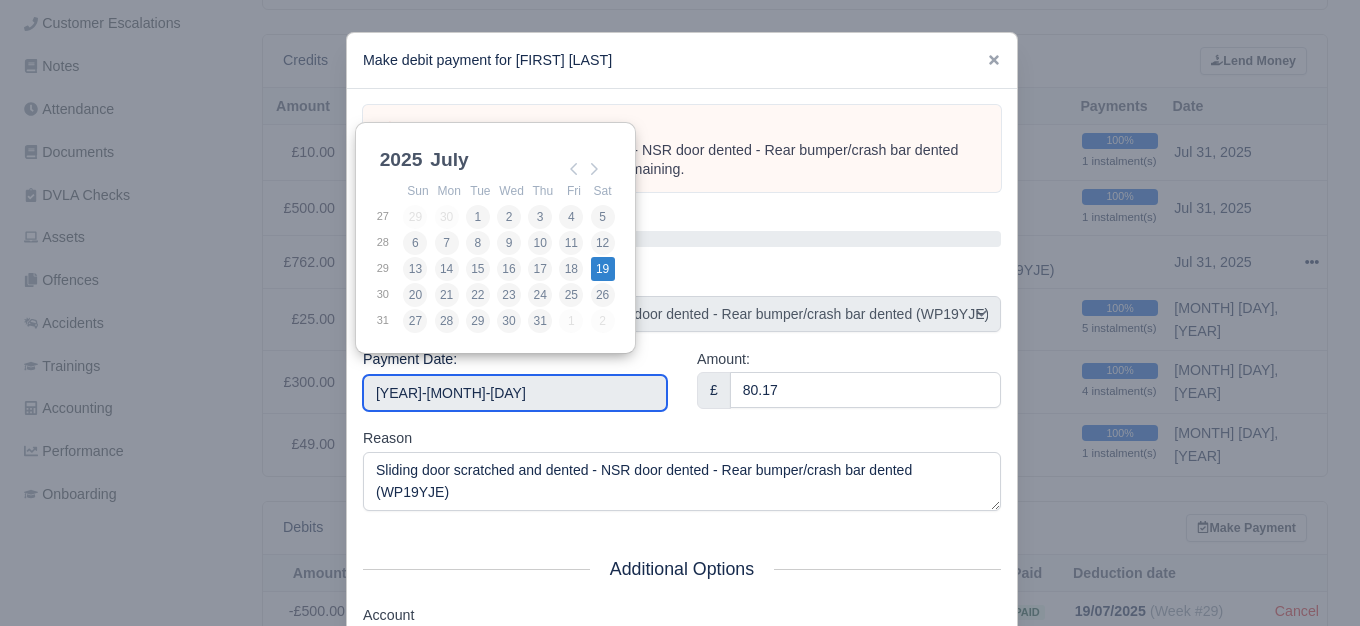 type on "2025-07-19" 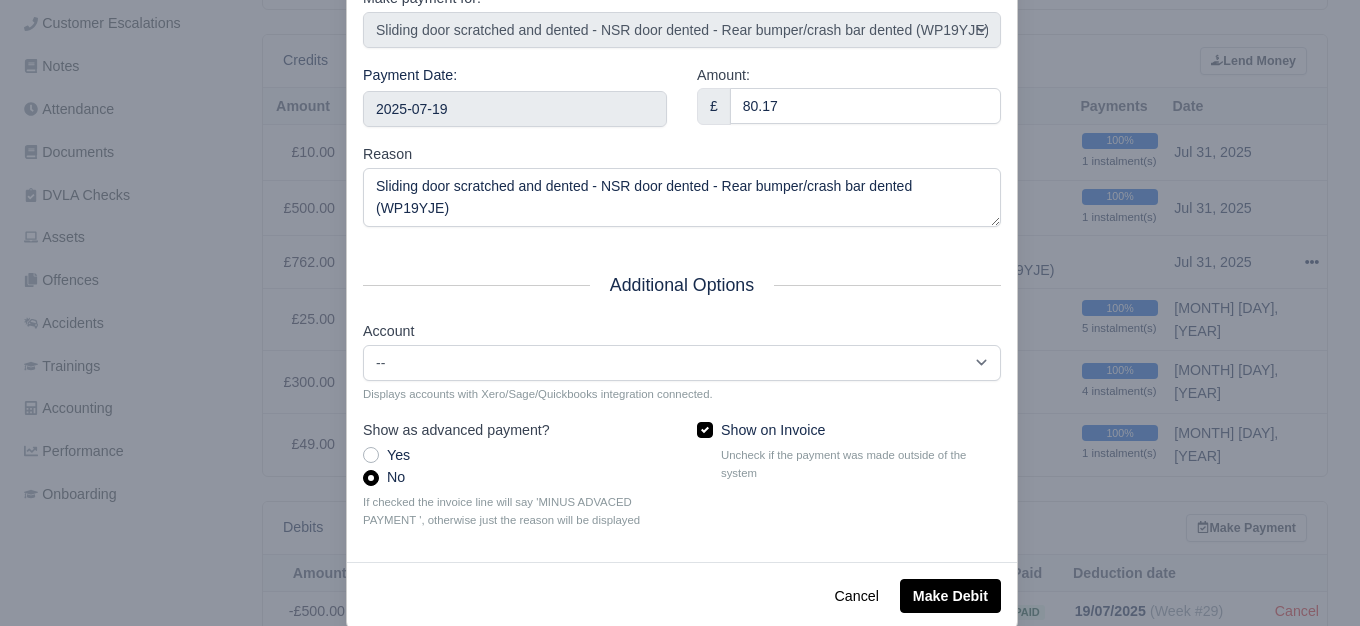 scroll, scrollTop: 322, scrollLeft: 0, axis: vertical 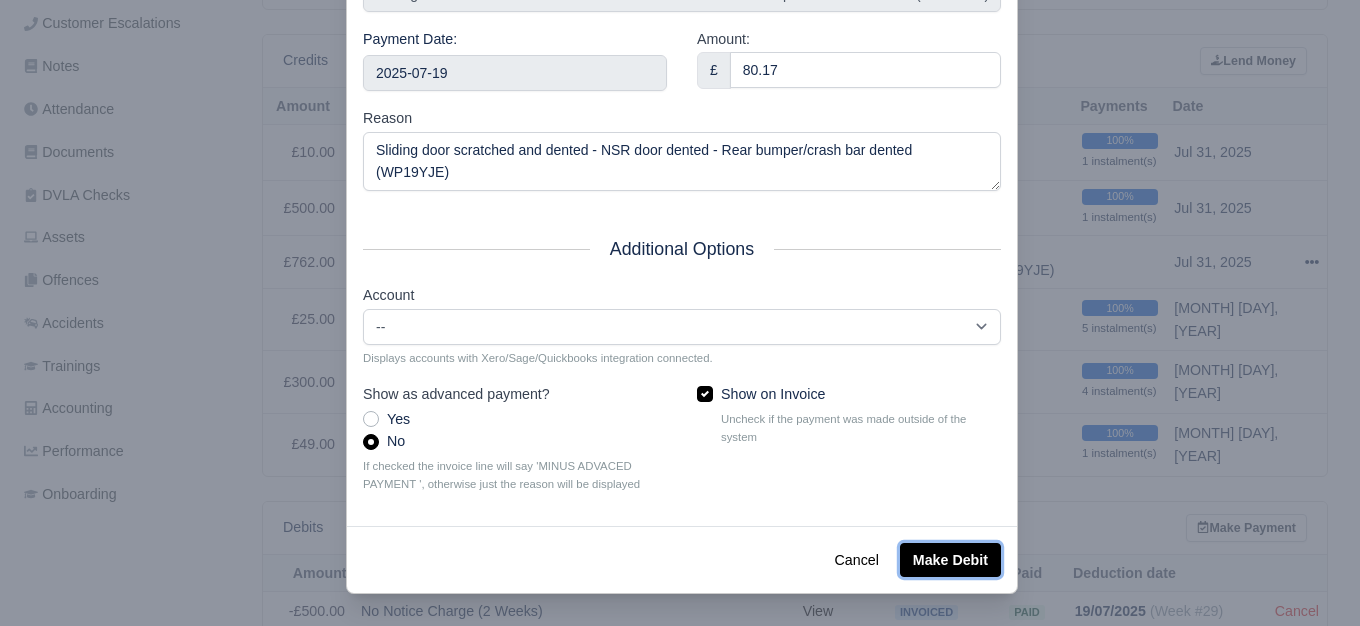 click on "Make Debit" at bounding box center (950, 560) 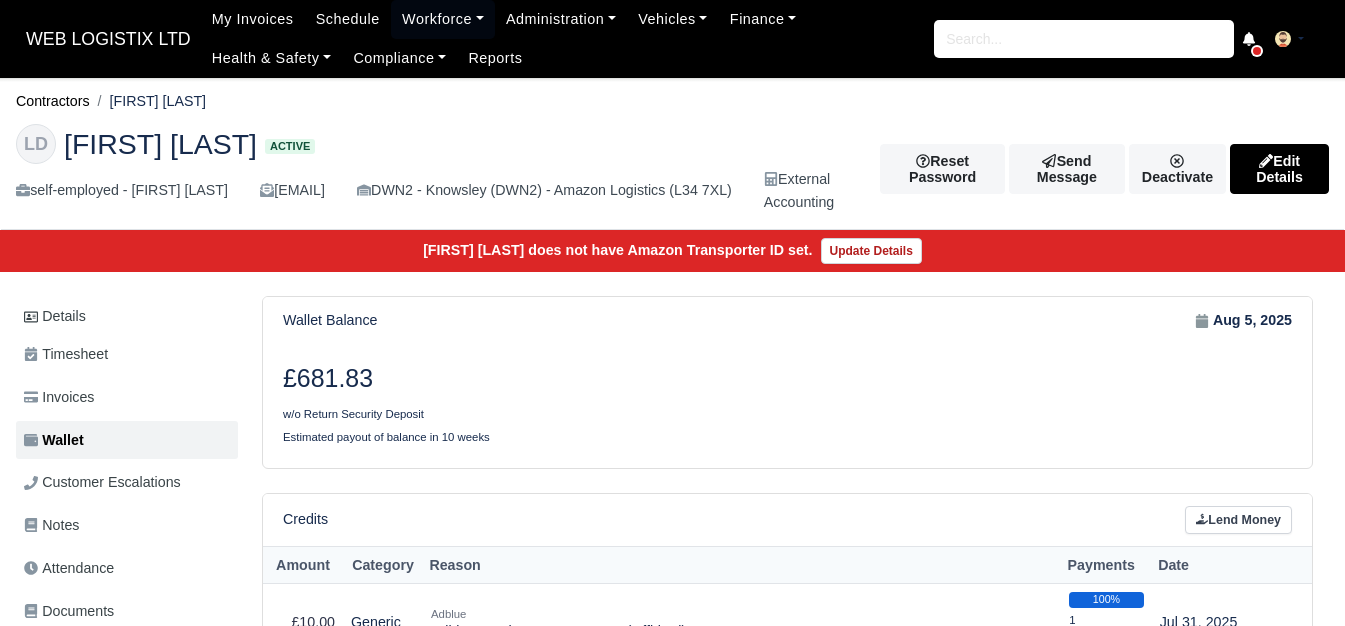 scroll, scrollTop: 0, scrollLeft: 0, axis: both 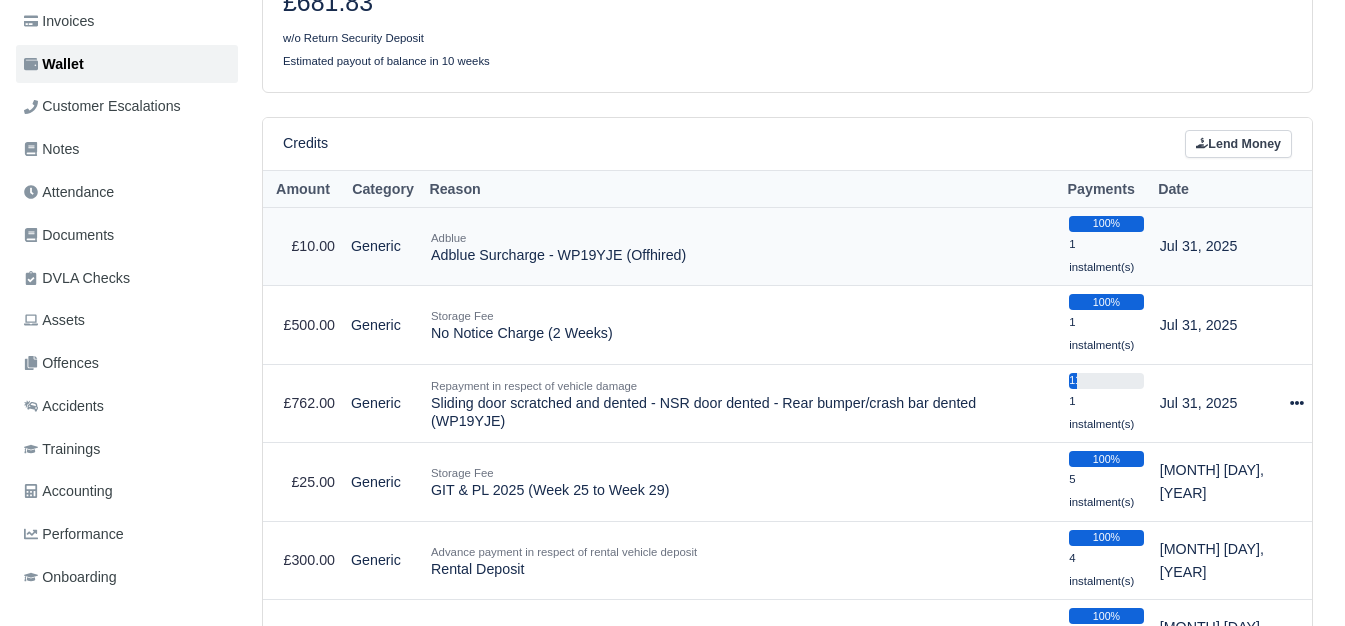 drag, startPoint x: 558, startPoint y: 261, endPoint x: 614, endPoint y: 261, distance: 56 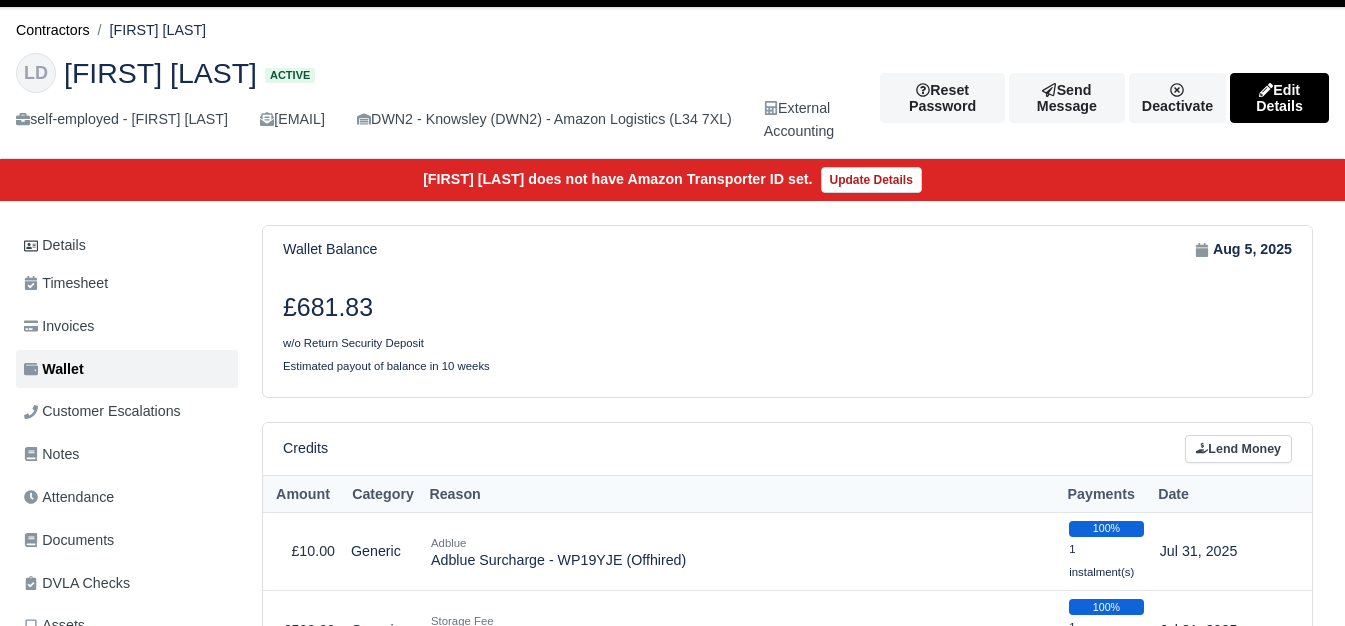 scroll, scrollTop: 19, scrollLeft: 0, axis: vertical 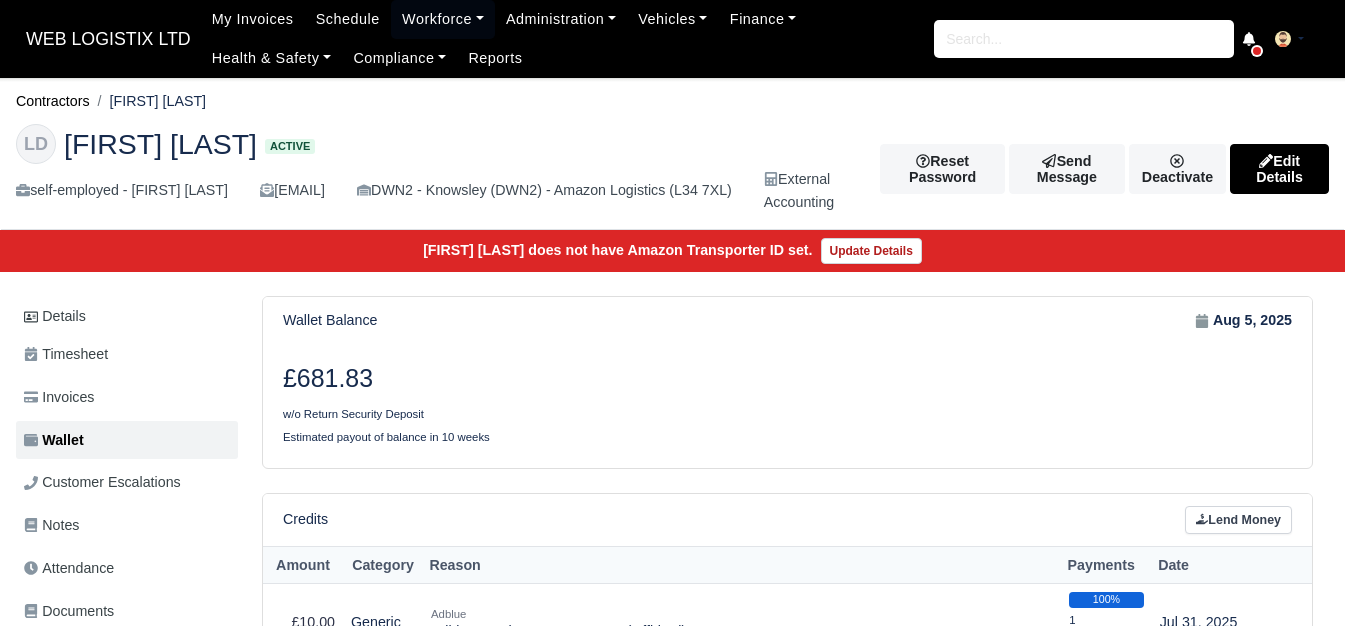 drag, startPoint x: 108, startPoint y: 101, endPoint x: 127, endPoint y: 103, distance: 19.104973 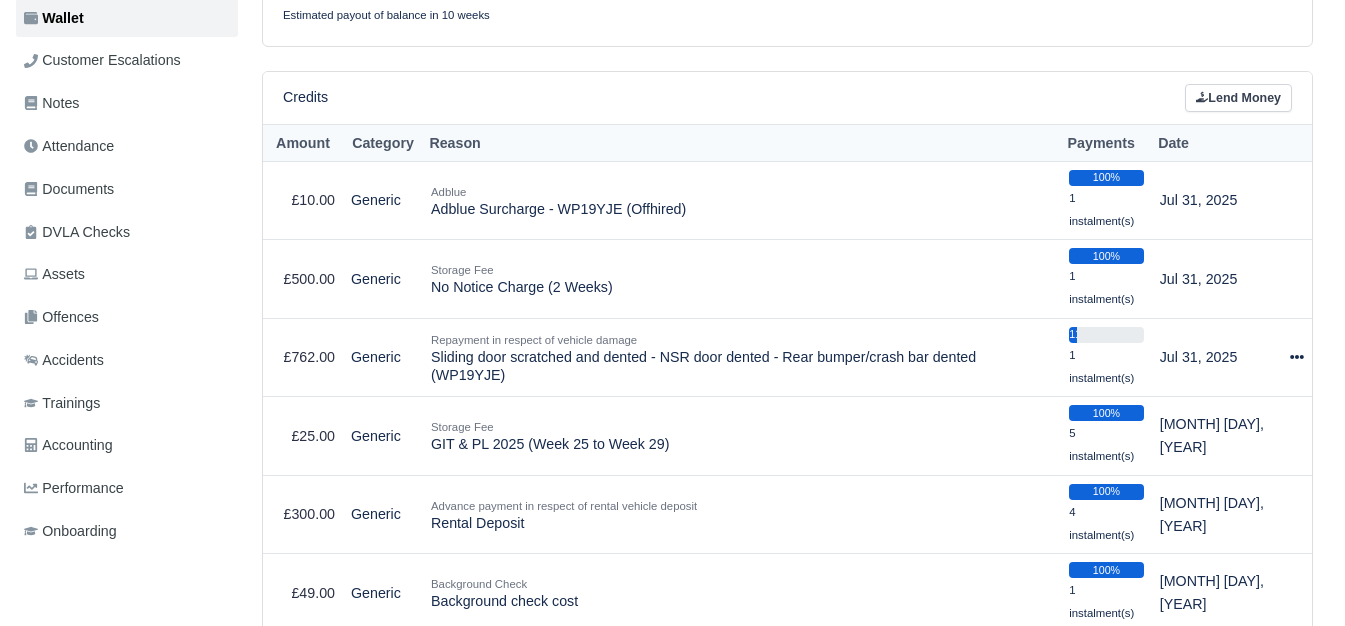 scroll, scrollTop: 428, scrollLeft: 0, axis: vertical 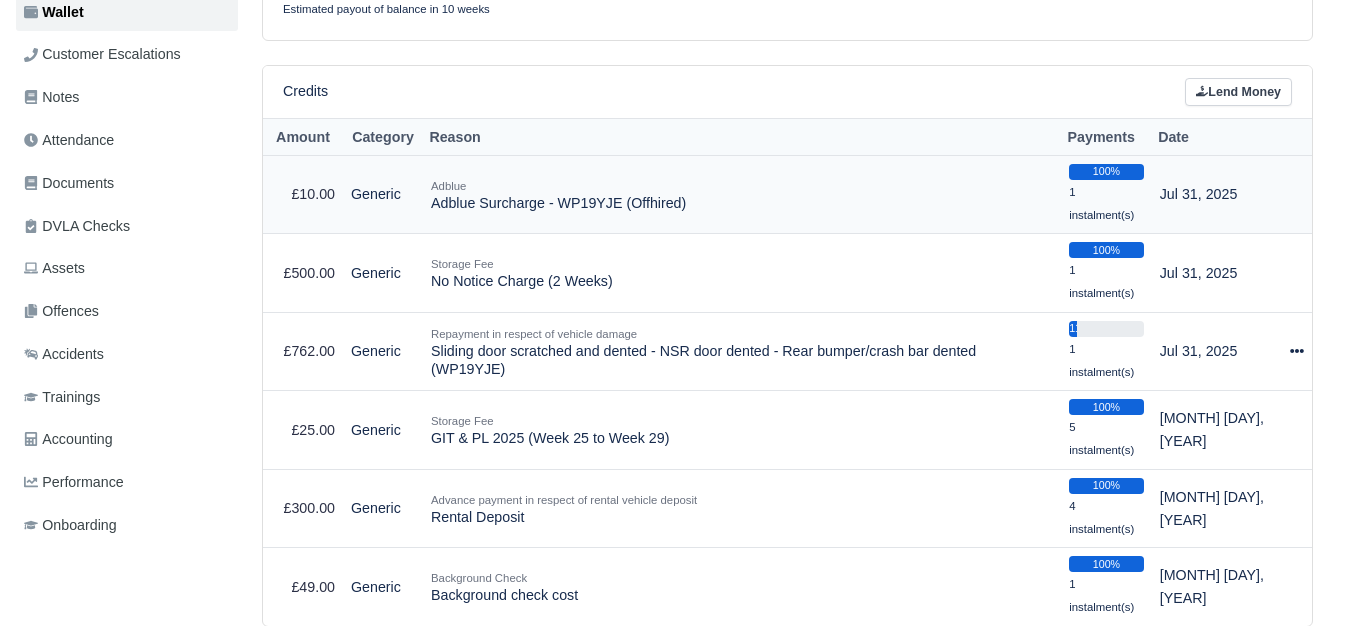 click on "Adblue" at bounding box center [742, 186] 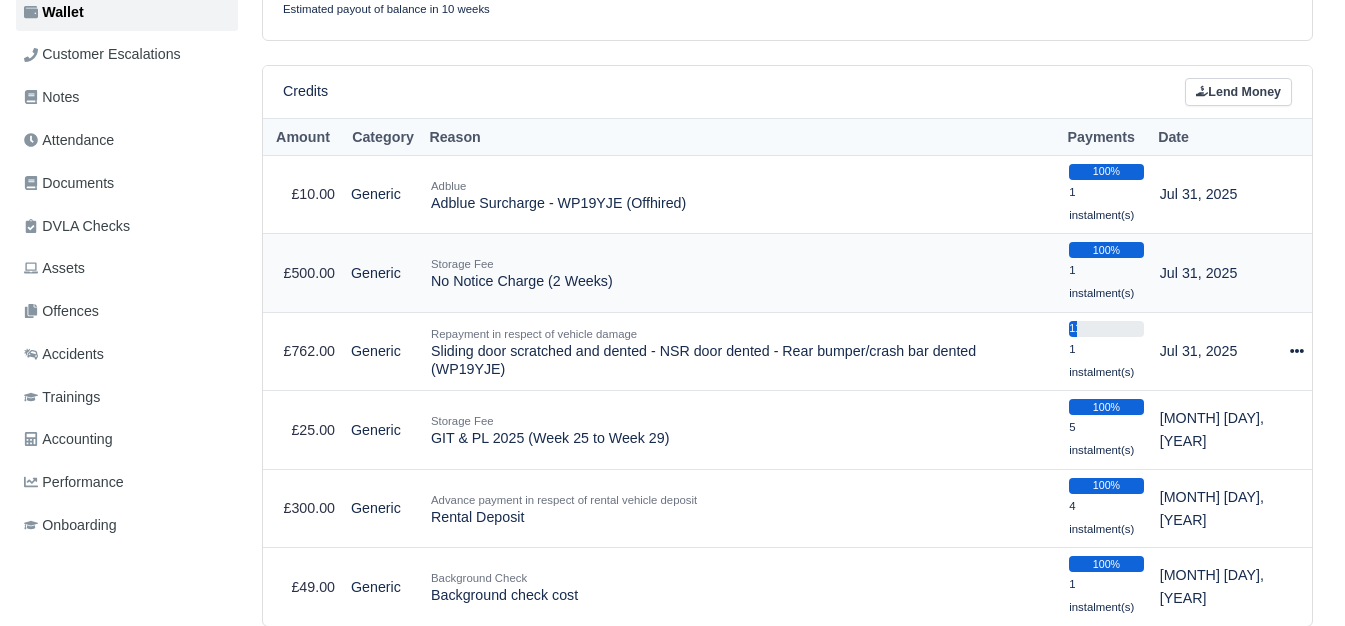 drag, startPoint x: 430, startPoint y: 265, endPoint x: 629, endPoint y: 262, distance: 199.02261 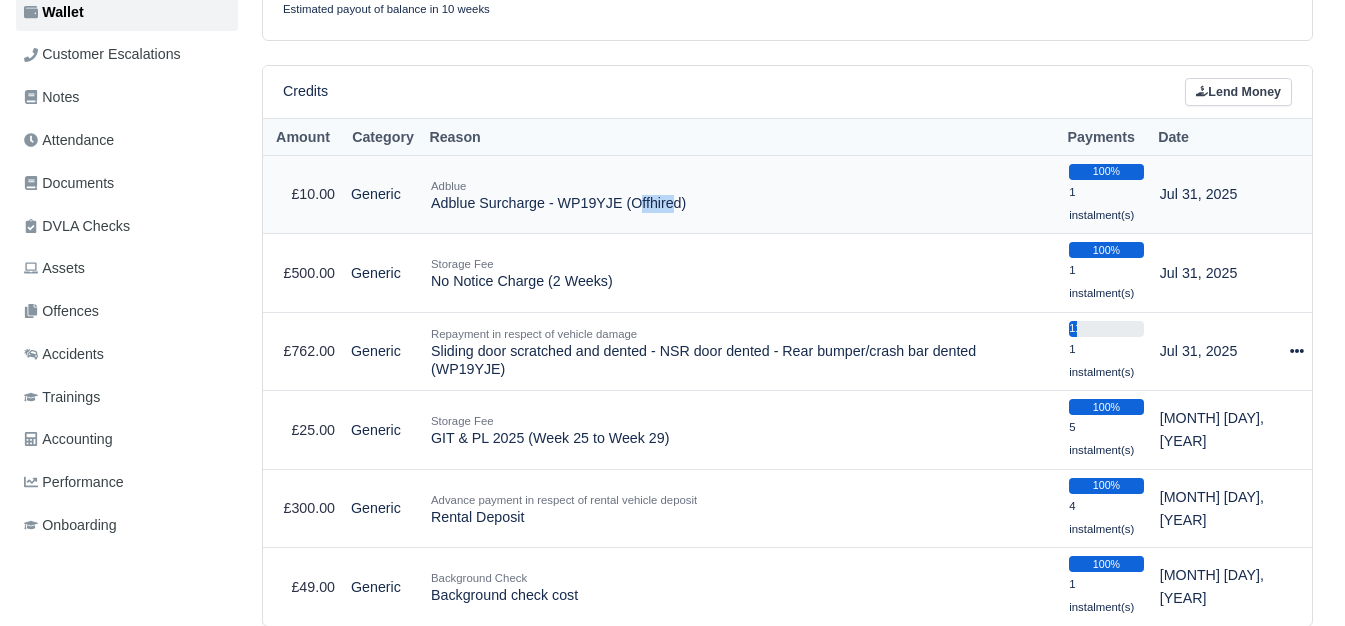 drag, startPoint x: 433, startPoint y: 204, endPoint x: 475, endPoint y: 204, distance: 42 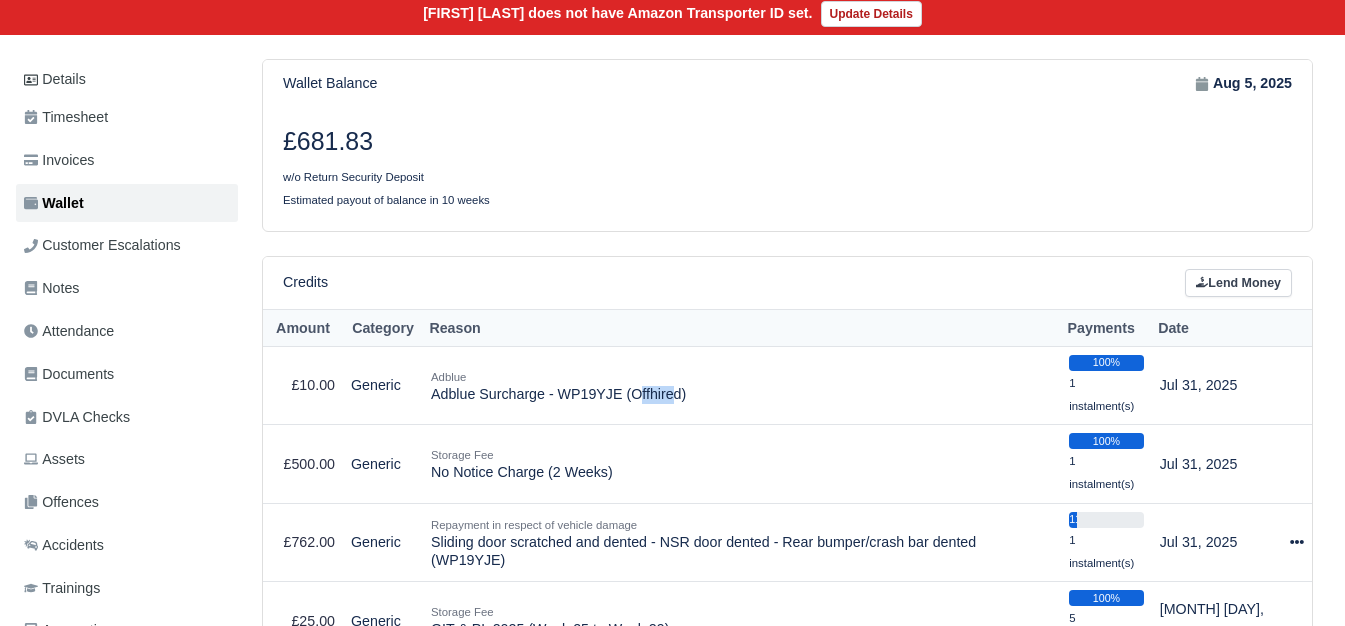 scroll, scrollTop: 150, scrollLeft: 0, axis: vertical 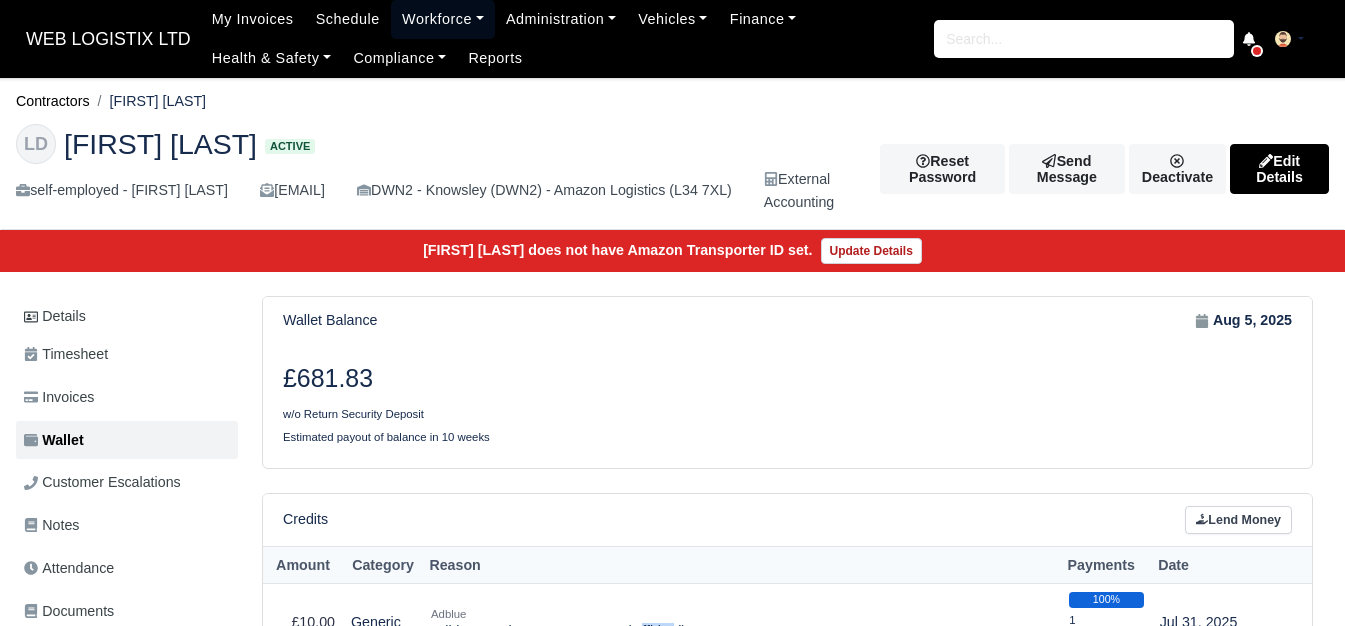 click on "Workforce" at bounding box center [443, 19] 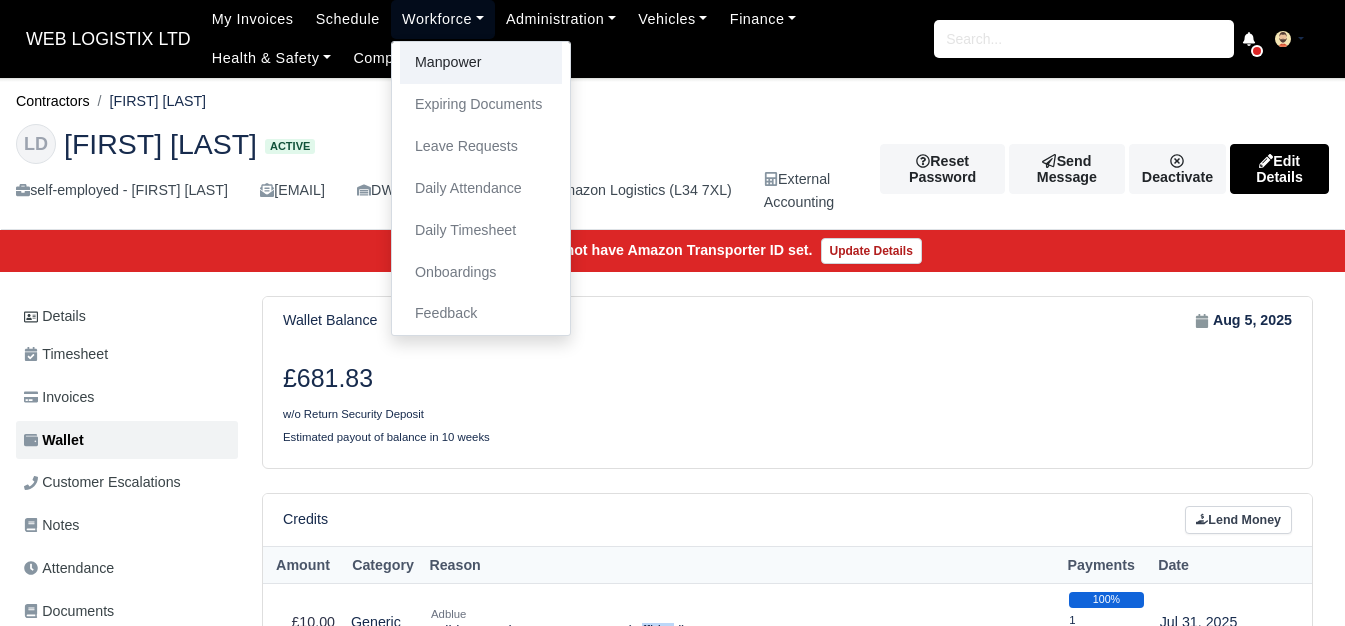 click on "Manpower" at bounding box center (481, 63) 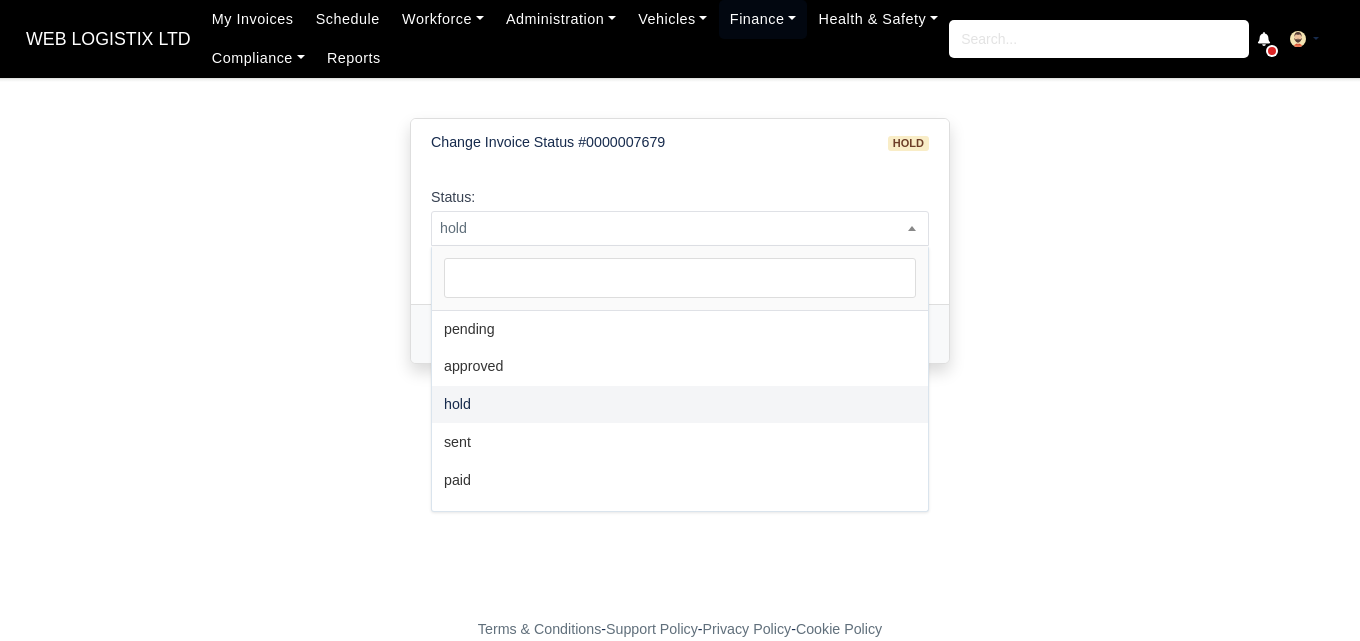 scroll, scrollTop: 0, scrollLeft: 0, axis: both 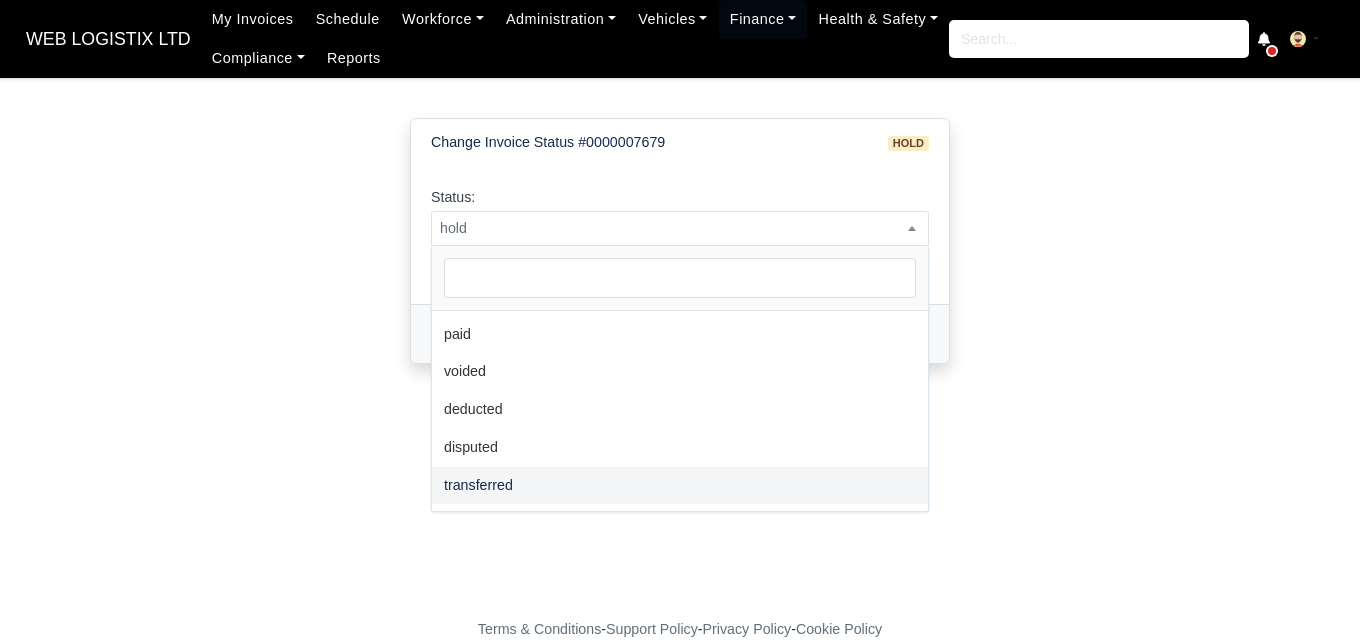 select on "transferred" 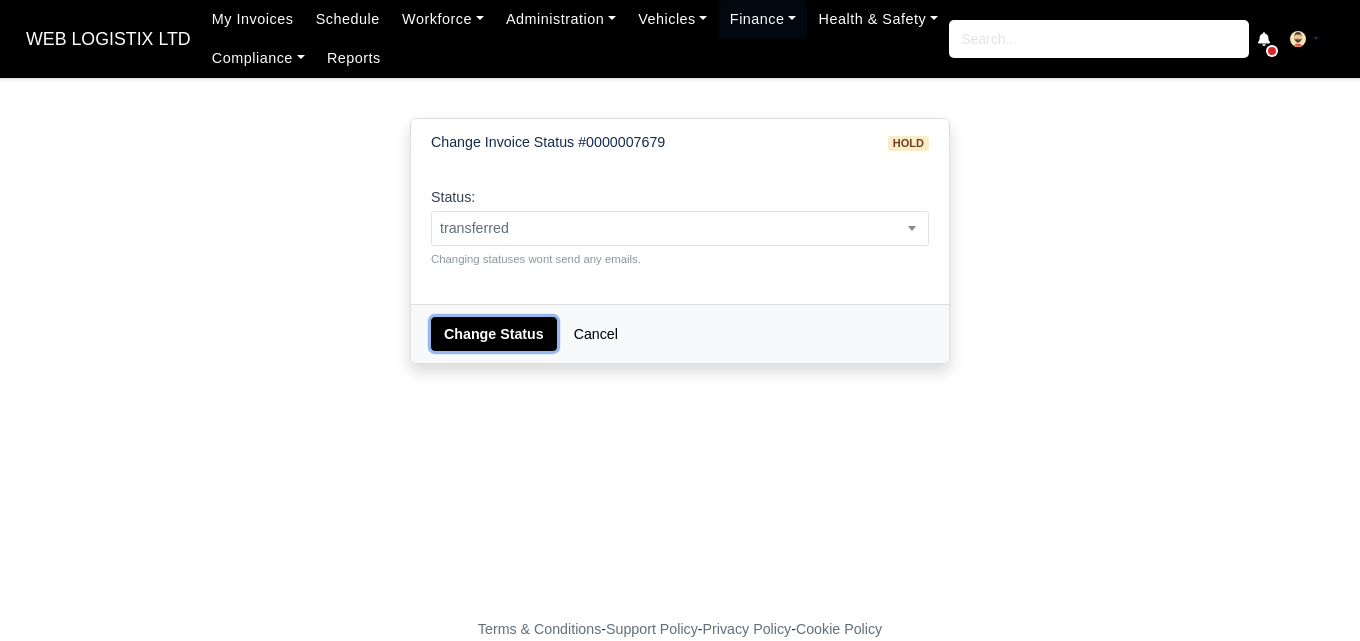 click on "Change Status" at bounding box center (494, 334) 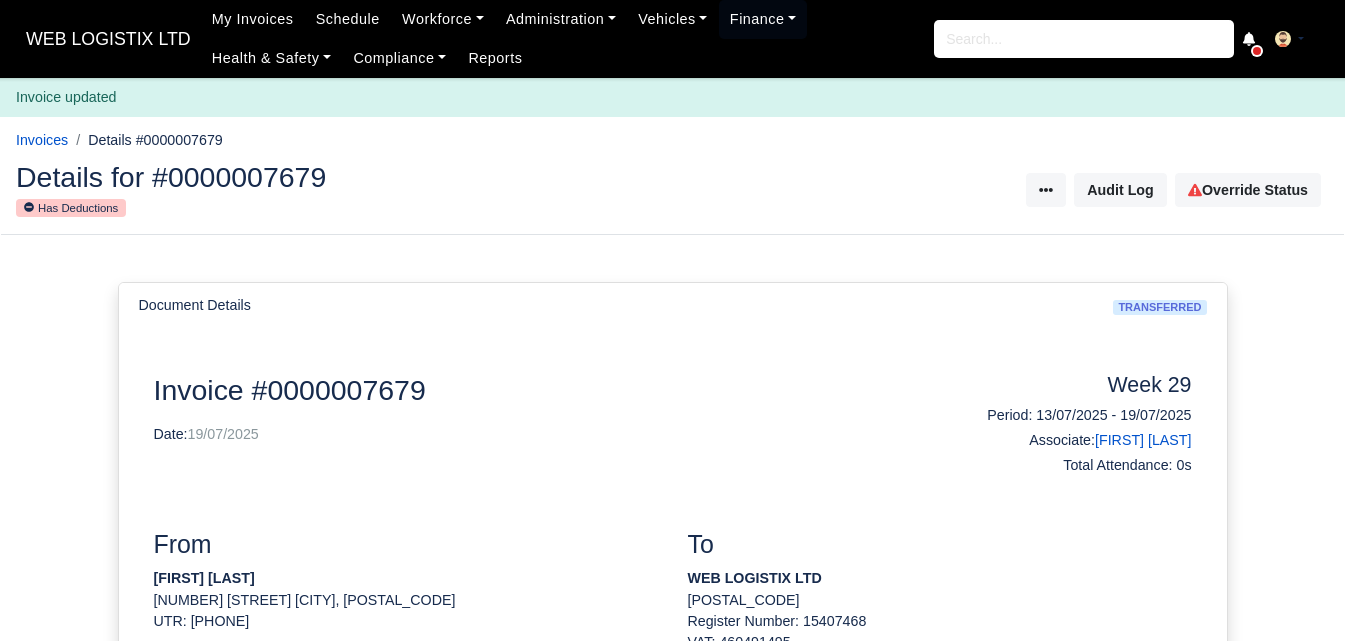 scroll, scrollTop: 0, scrollLeft: 0, axis: both 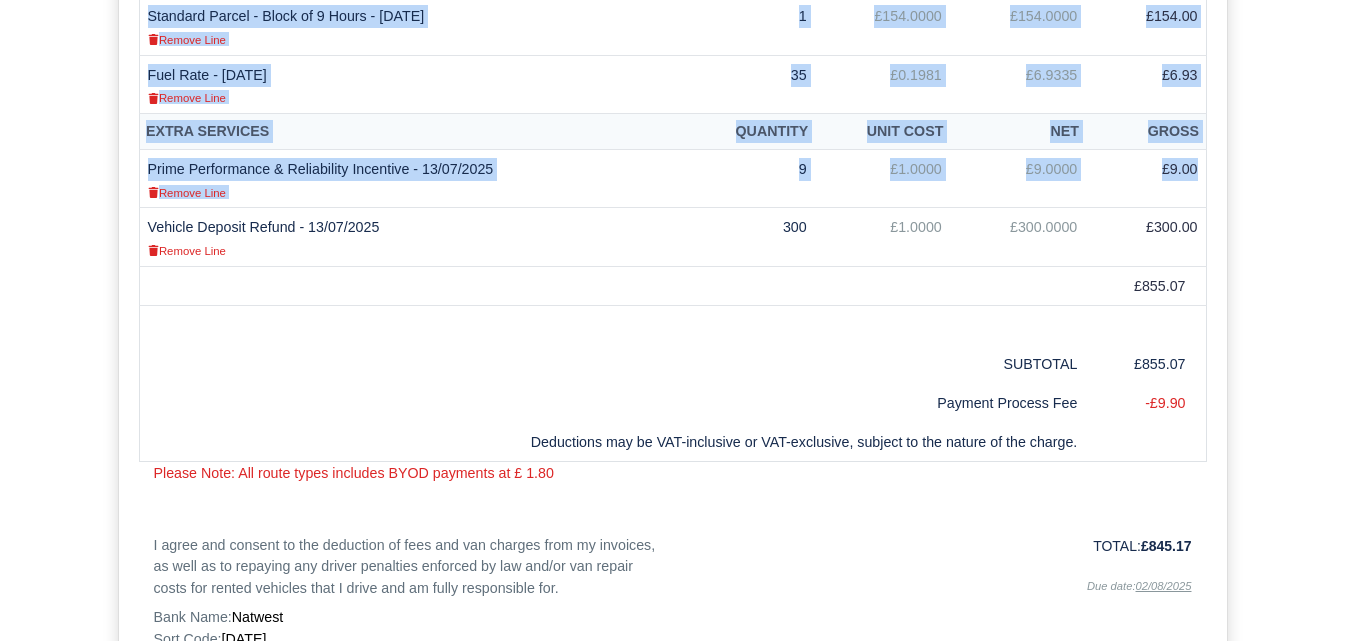 drag, startPoint x: 150, startPoint y: 236, endPoint x: 1194, endPoint y: 172, distance: 1045.9598 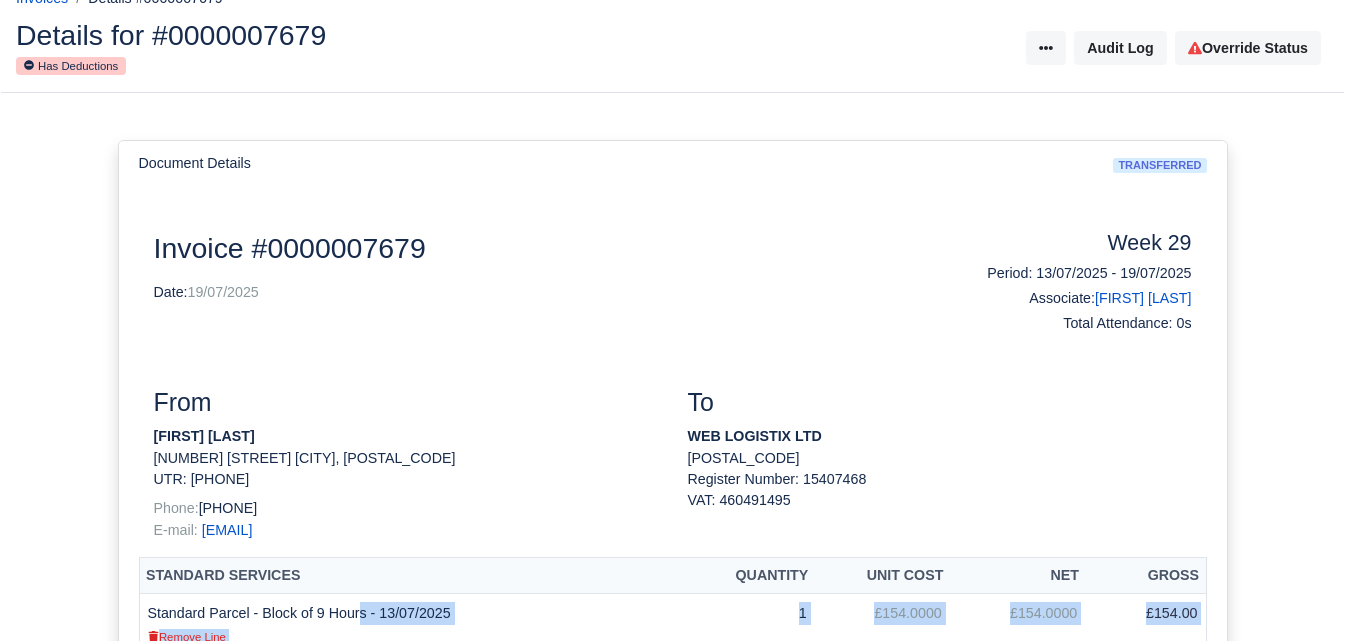 scroll, scrollTop: 77, scrollLeft: 0, axis: vertical 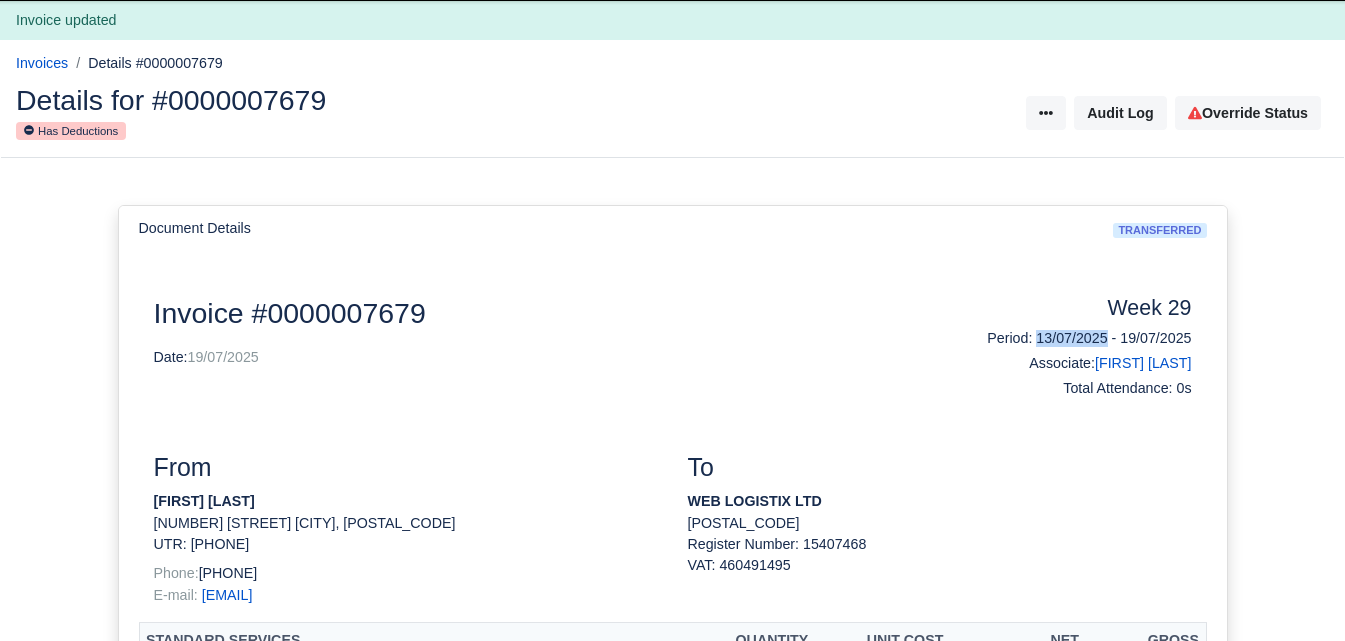 drag, startPoint x: 1035, startPoint y: 341, endPoint x: 1106, endPoint y: 344, distance: 71.063354 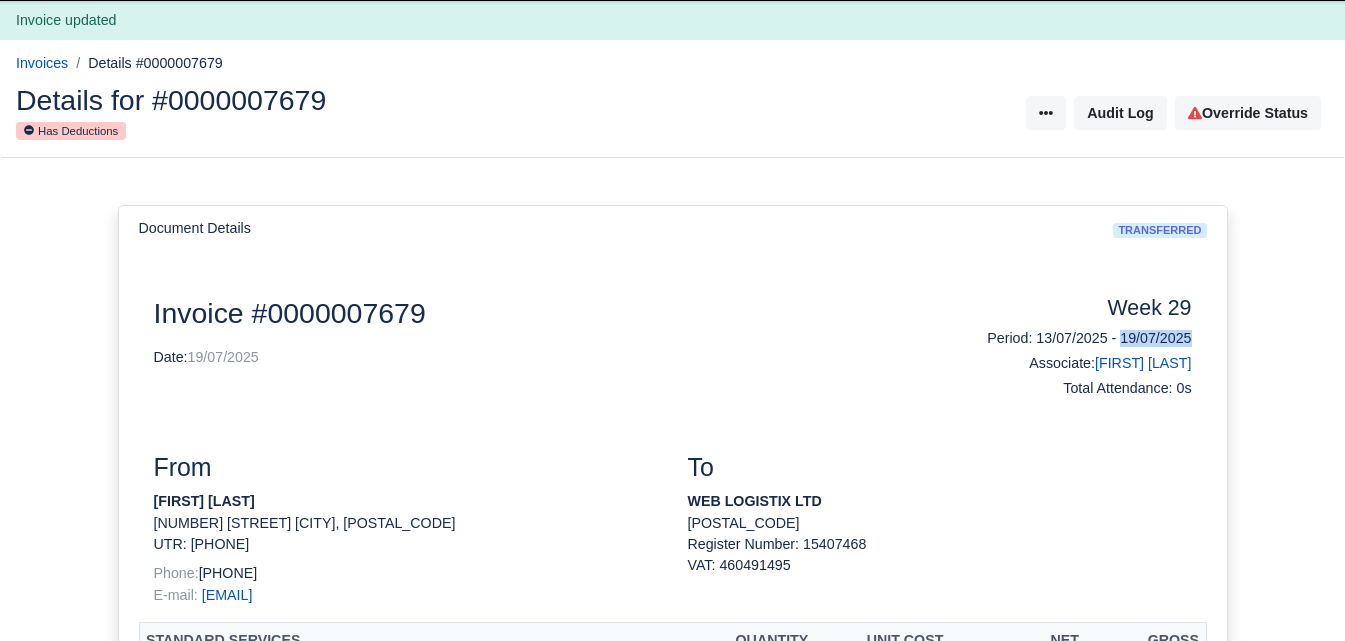 drag, startPoint x: 1120, startPoint y: 341, endPoint x: 1193, endPoint y: 338, distance: 73.061615 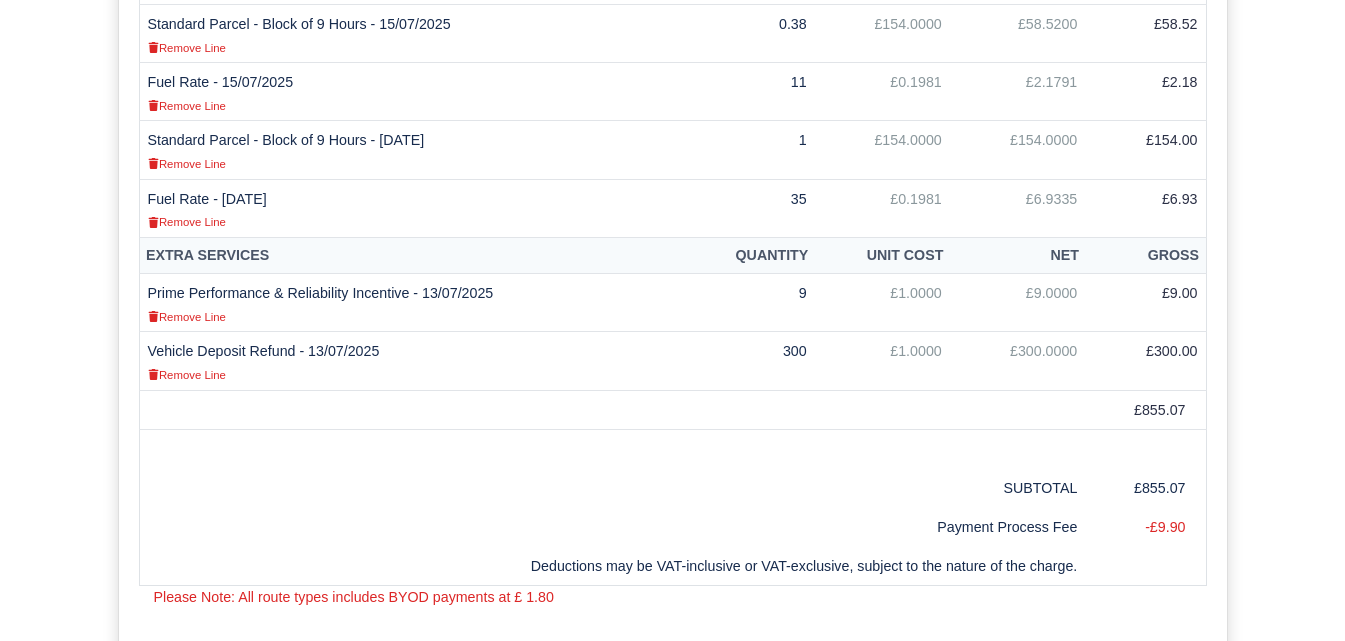 scroll, scrollTop: 977, scrollLeft: 0, axis: vertical 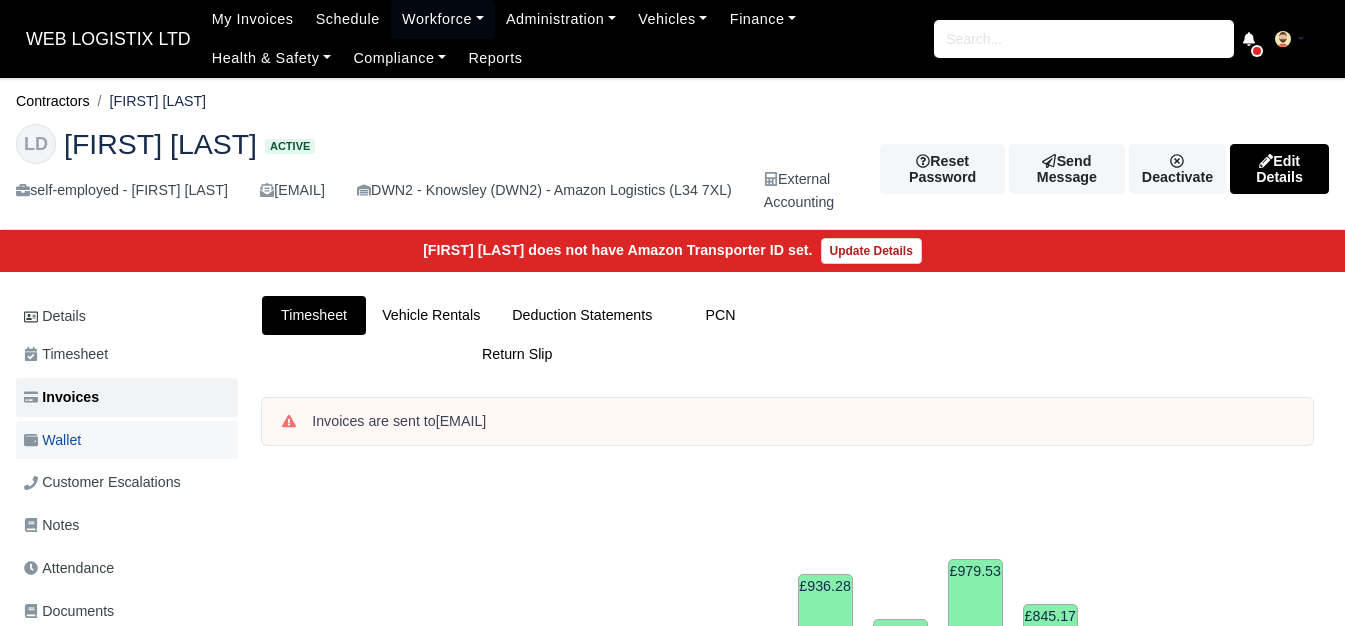 click on "Wallet" at bounding box center [52, 440] 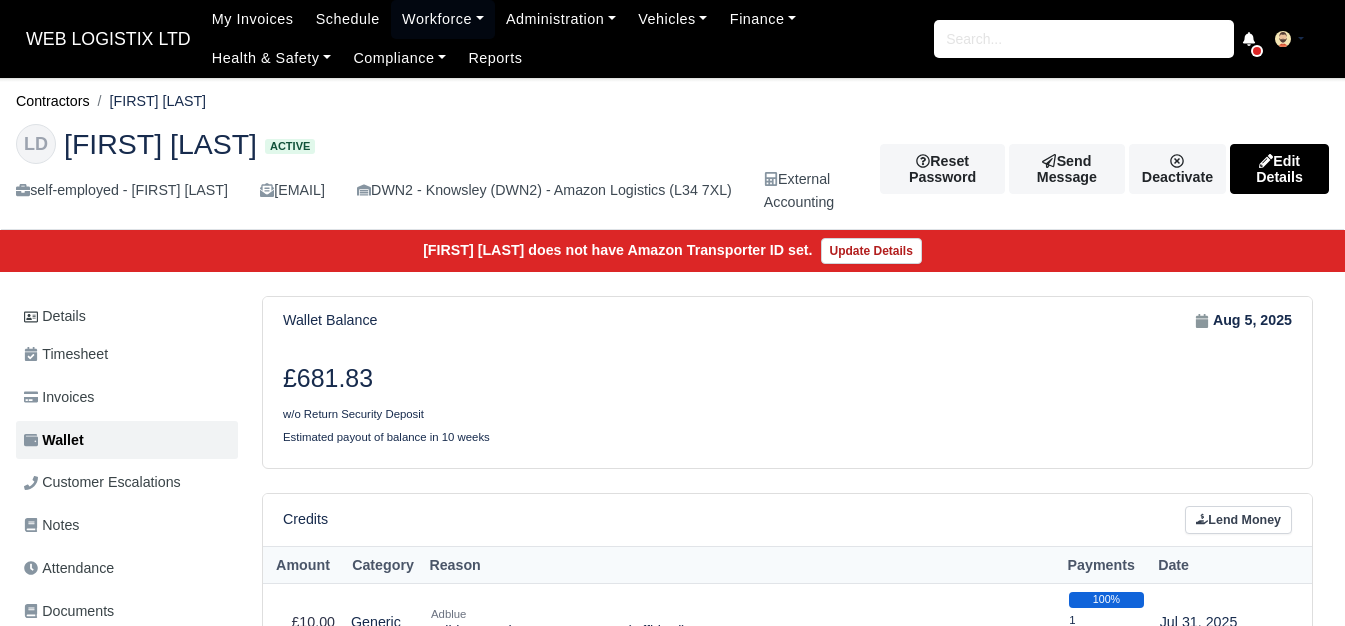 scroll, scrollTop: 0, scrollLeft: 0, axis: both 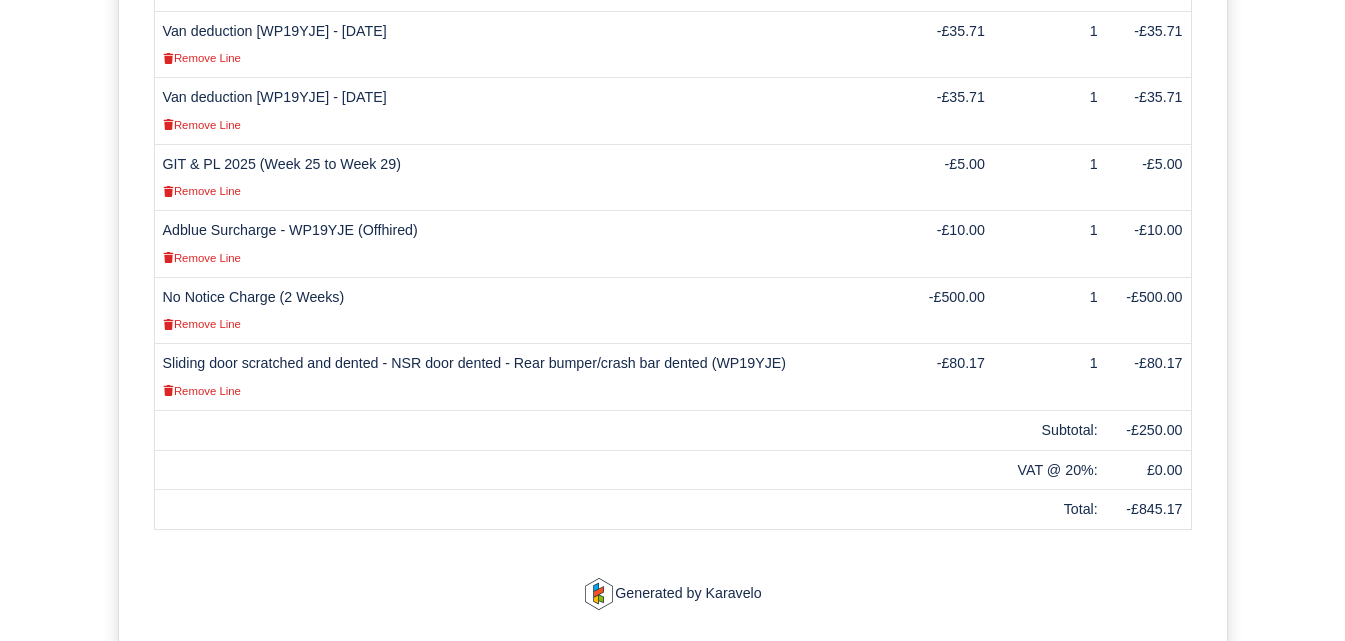 click on "WEB LOGISTIX LTD
My Invoices Schedule Workforce Manpower Expiring Documents Leave Requests Daily Attendance Daily Timesheet Onboardings Feedback Administration Depots Operating Centres Management Schedule Tasks Tasks Metrics Vehicles Fleet Schedule Rental Agreements Today's Inspections Forms Customers Offences Incidents Service Entries Renewal Dates Vehicle Groups Fleet Insurance B2B Contractors Finance Invoices Disputes Payment Types Service Types Assets Credit Instalments Bulk Payment Custom Invoices Health & Safety Vehicle Inspections Support Portal Incidents Compliance Compliance Dashboard E-Sign Documents Communication Center Trainings Reports
×" at bounding box center [672, -690] 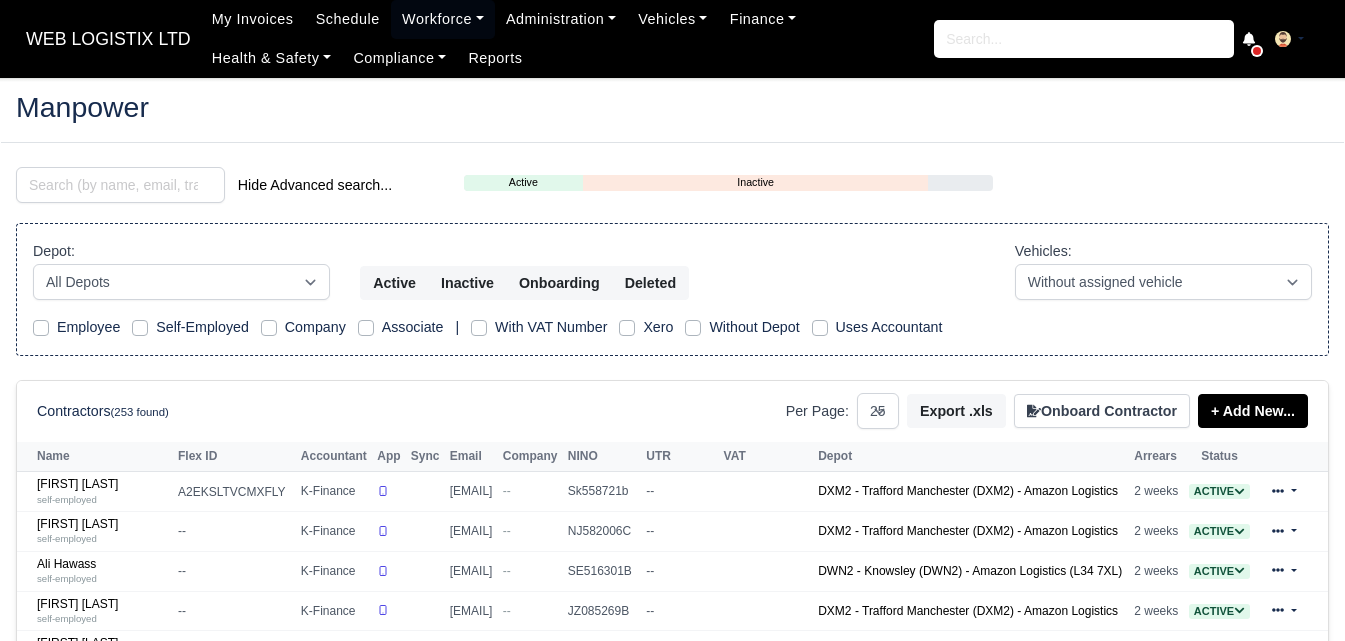 select on "25" 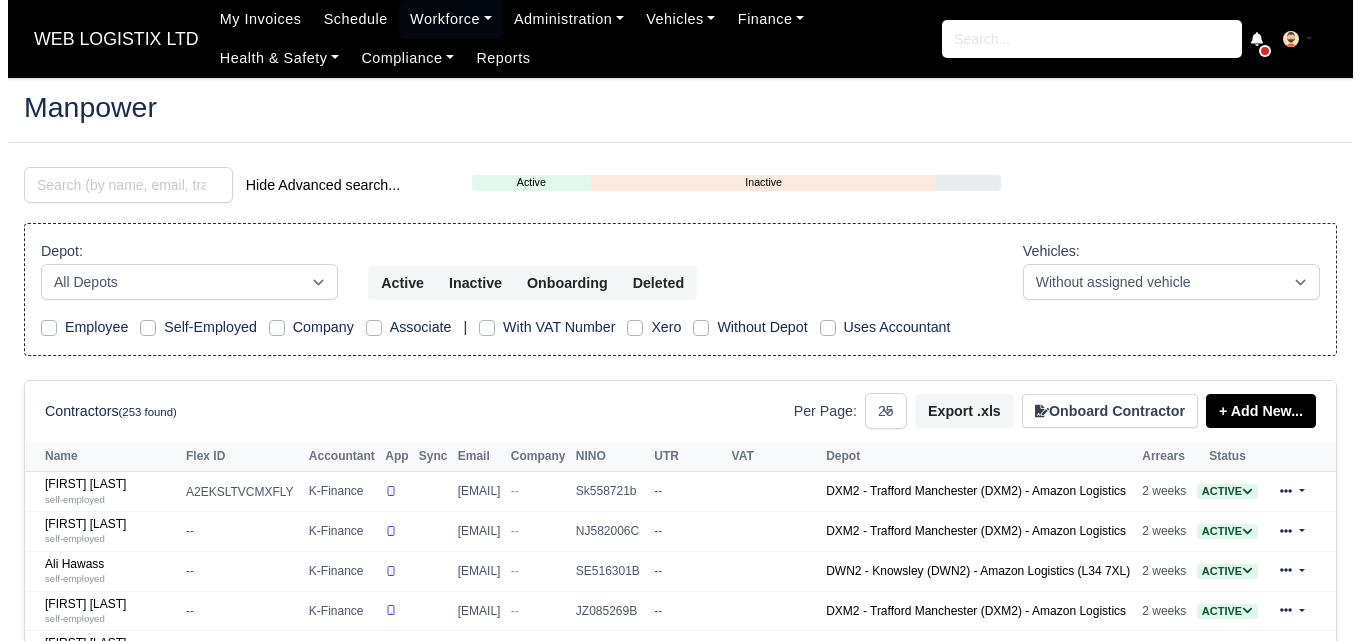 scroll, scrollTop: 0, scrollLeft: 0, axis: both 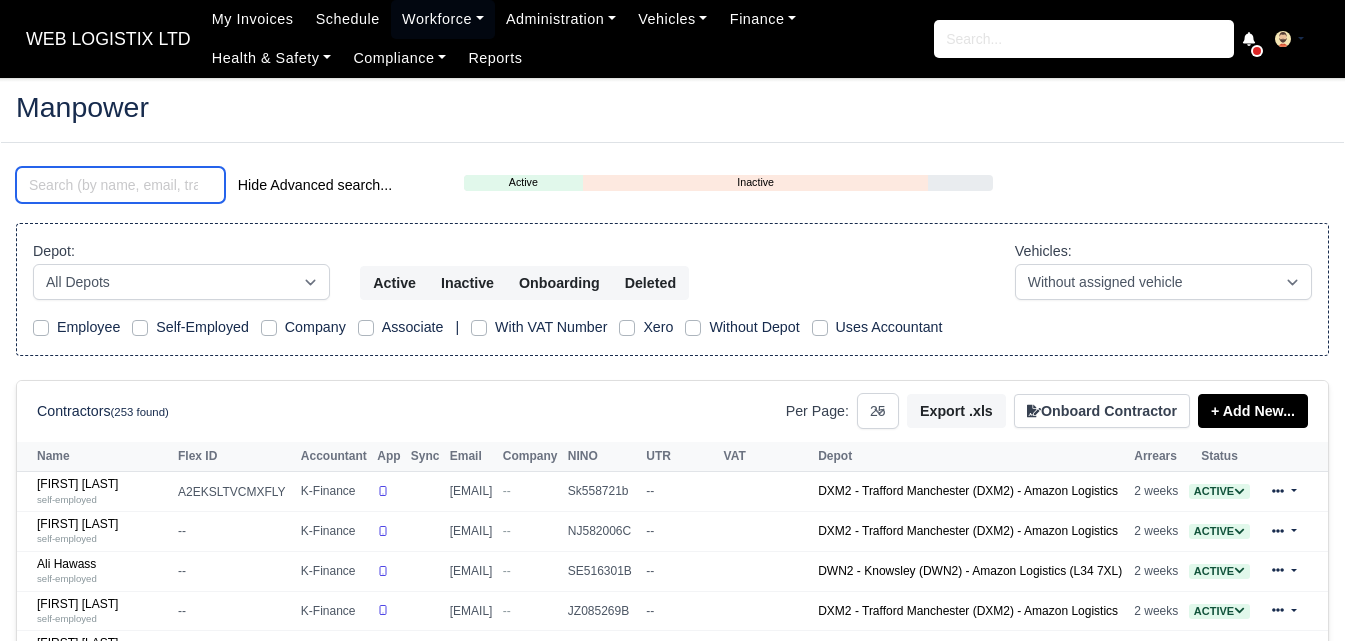 click at bounding box center (120, 185) 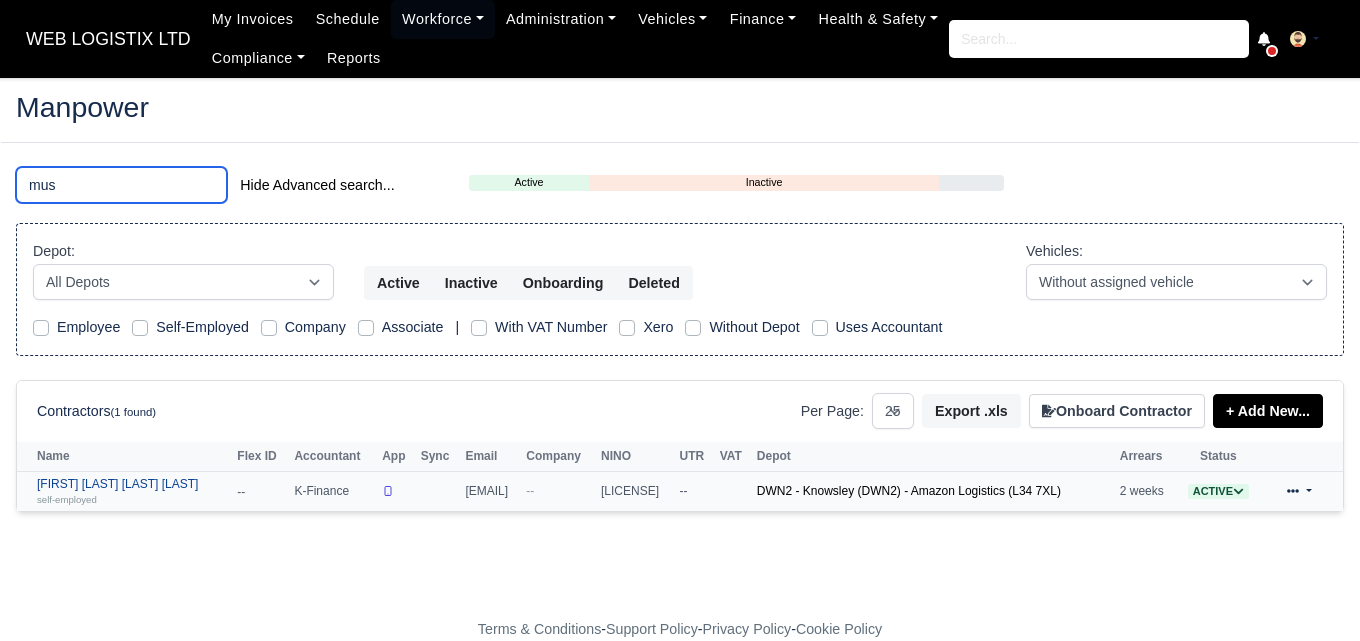 type on "mus" 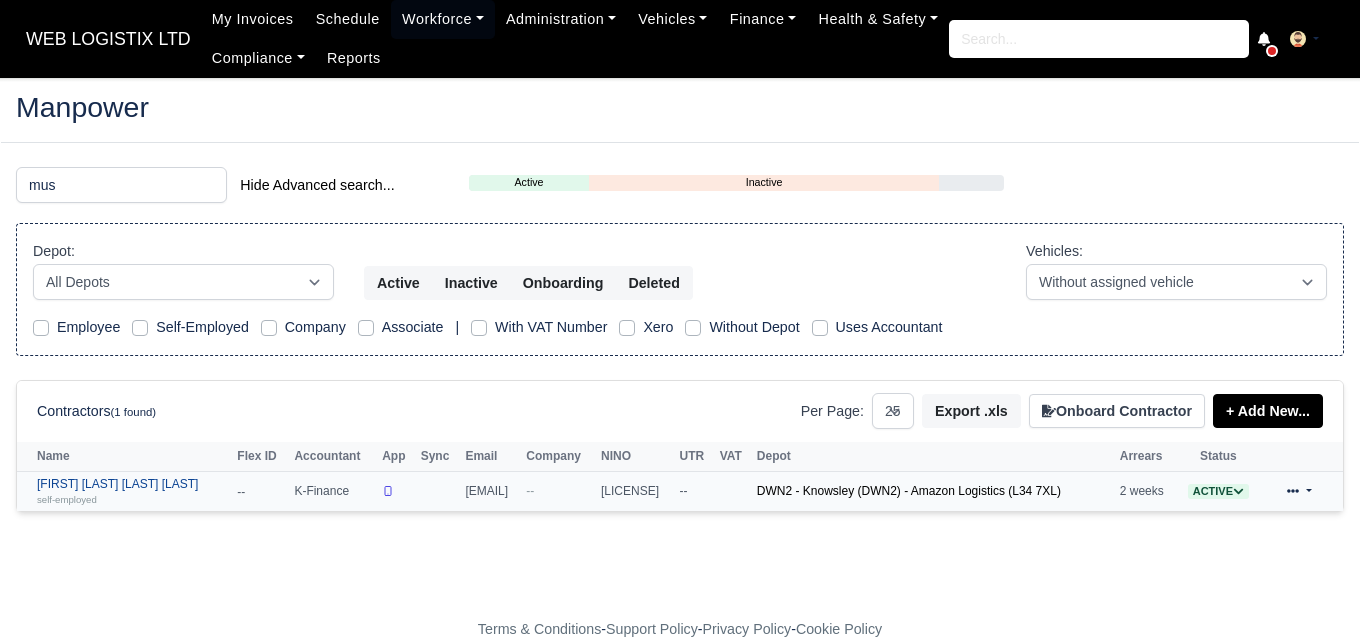 click on "Mohammed Mustaq Adil Ahmed
self-employed" at bounding box center (132, 491) 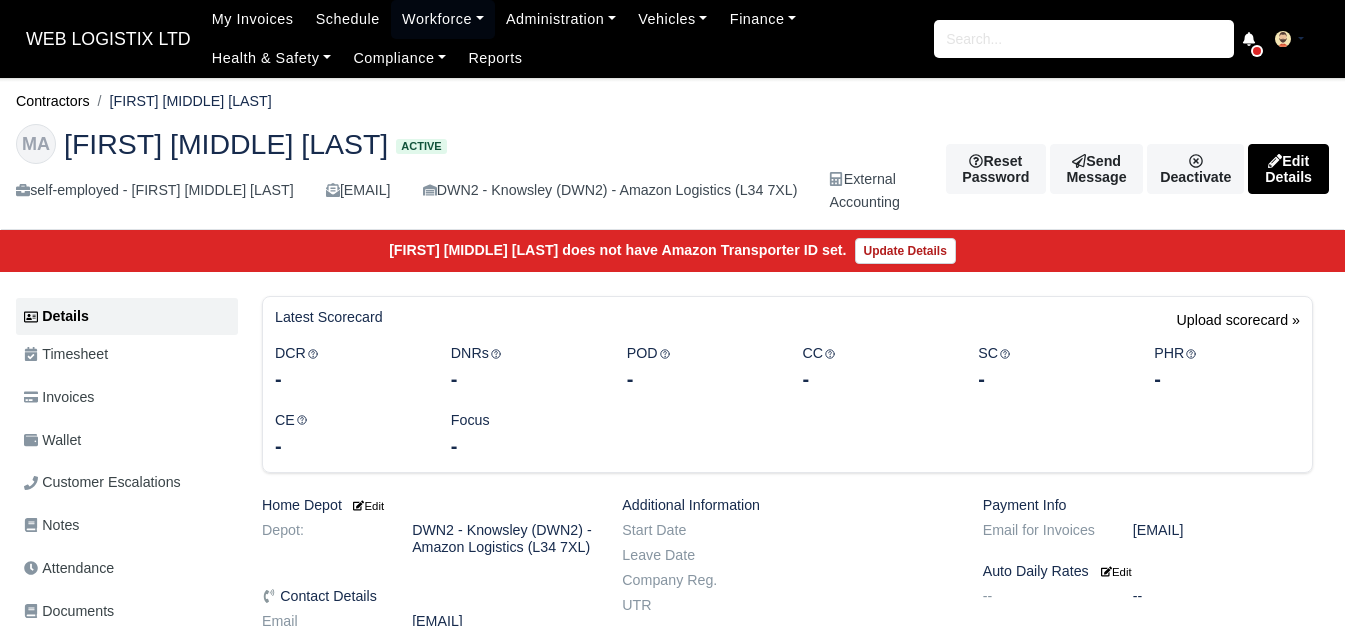 scroll, scrollTop: 0, scrollLeft: 0, axis: both 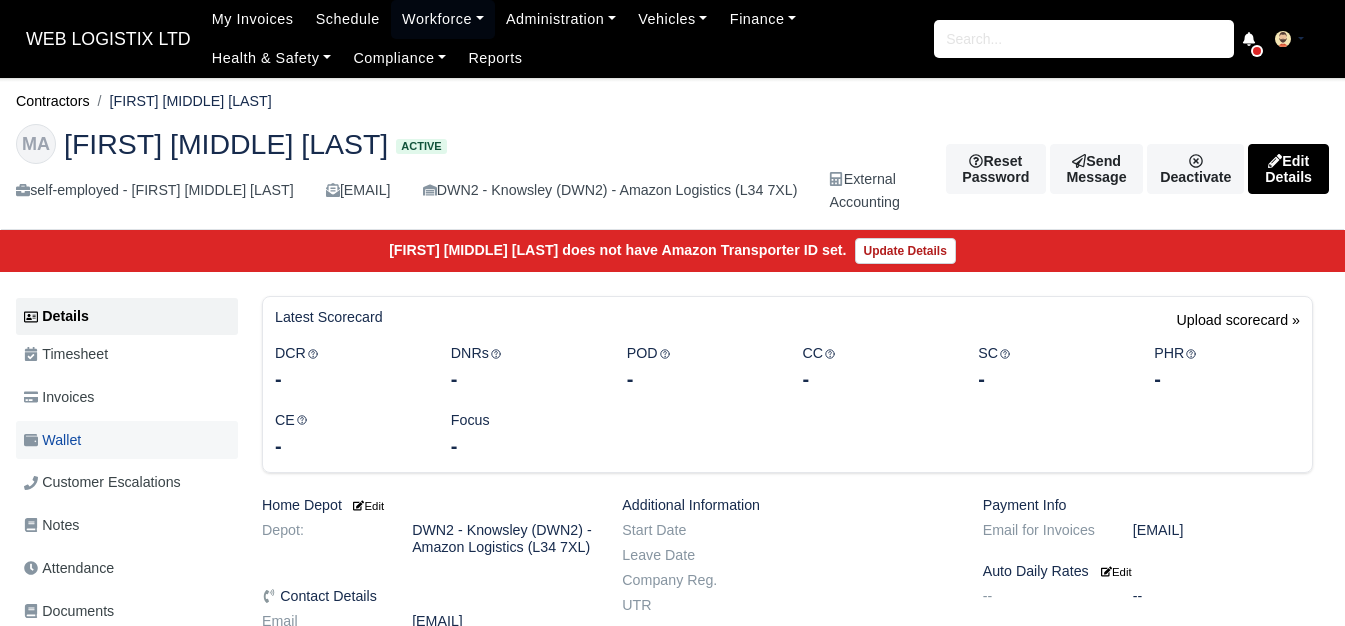 click on "Wallet" at bounding box center (127, 440) 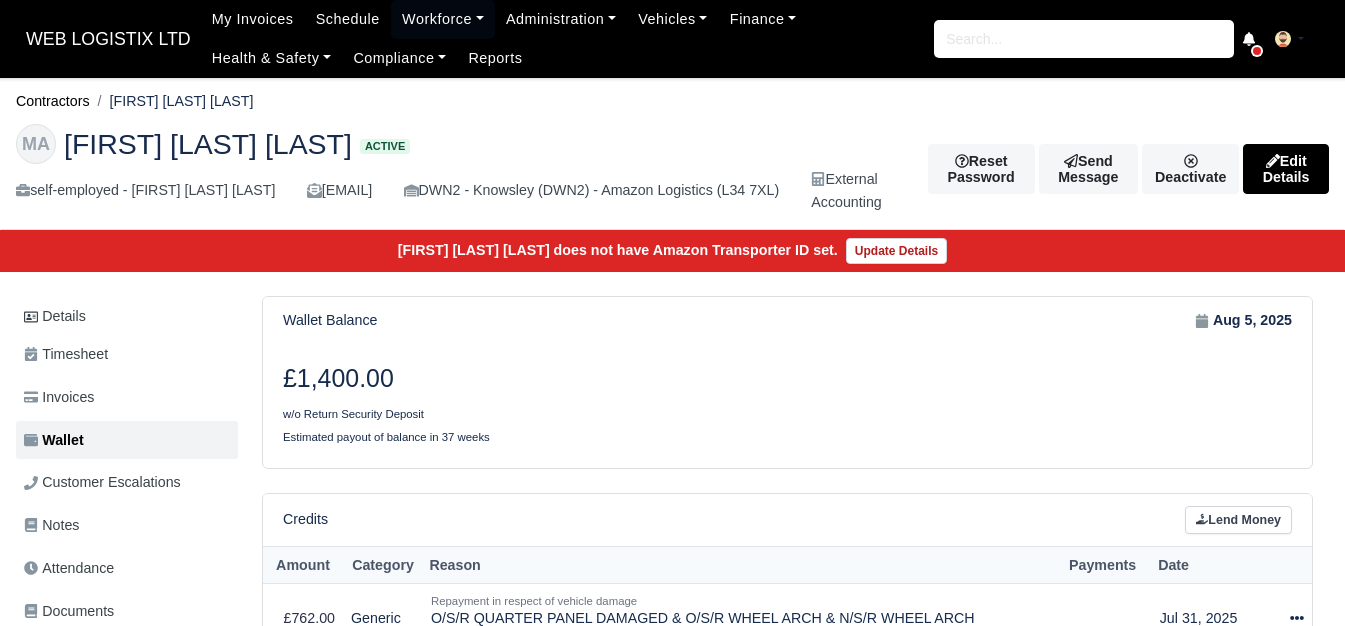 scroll, scrollTop: 0, scrollLeft: 0, axis: both 